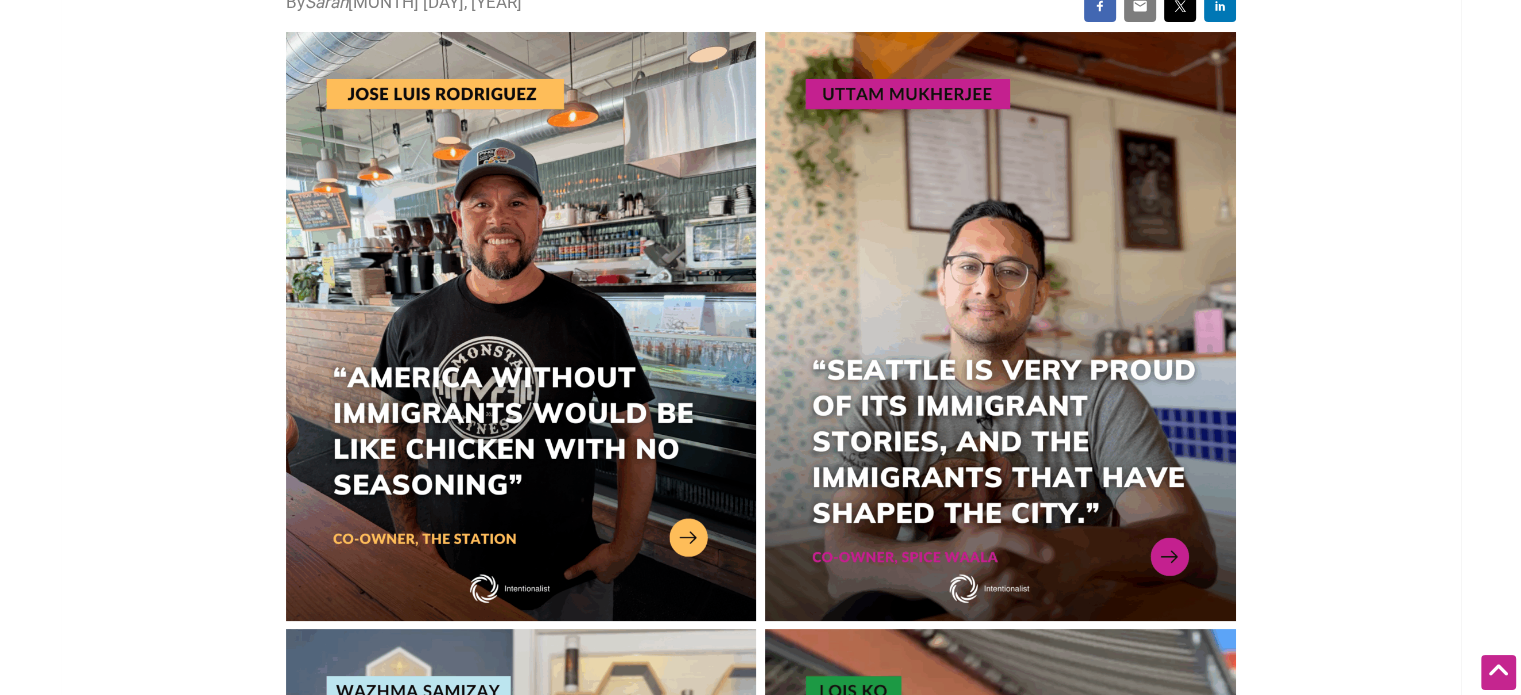 scroll, scrollTop: 300, scrollLeft: 0, axis: vertical 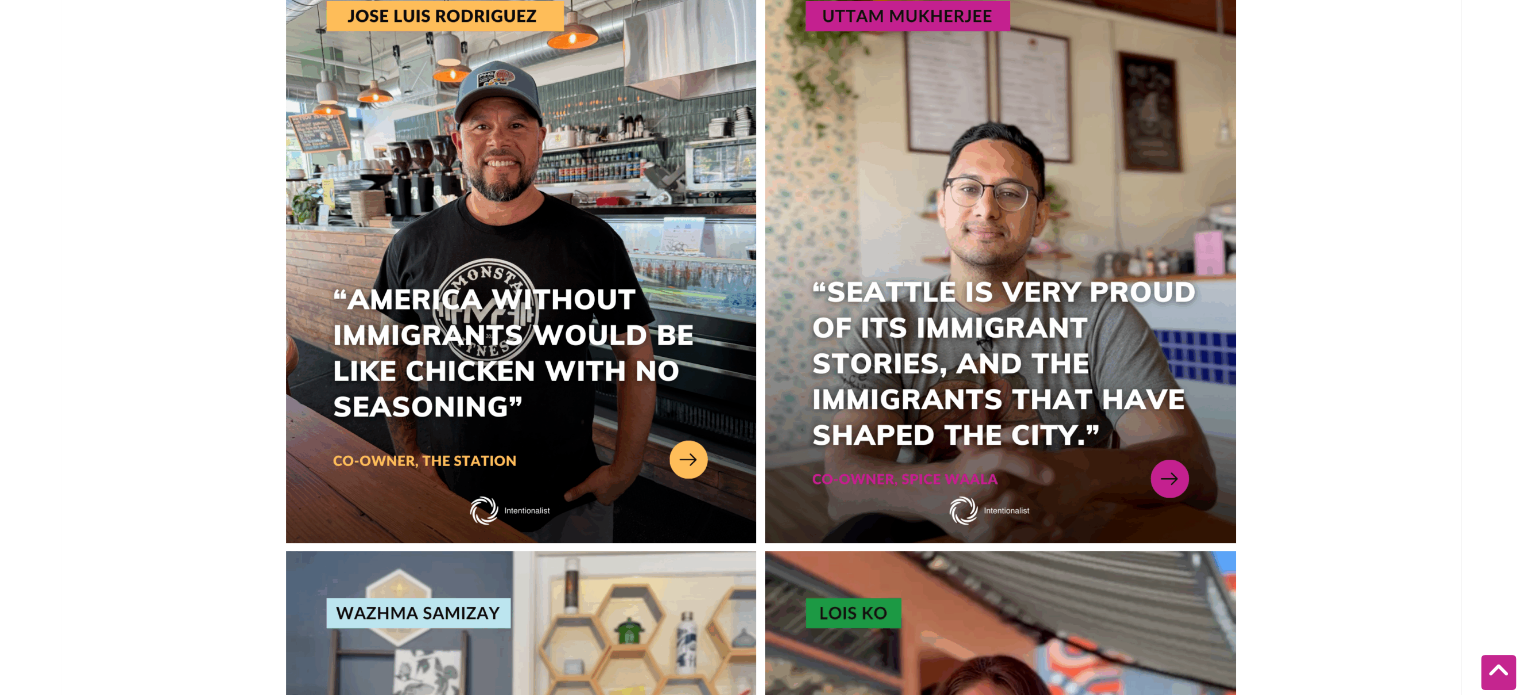 click at bounding box center (1000, 248) 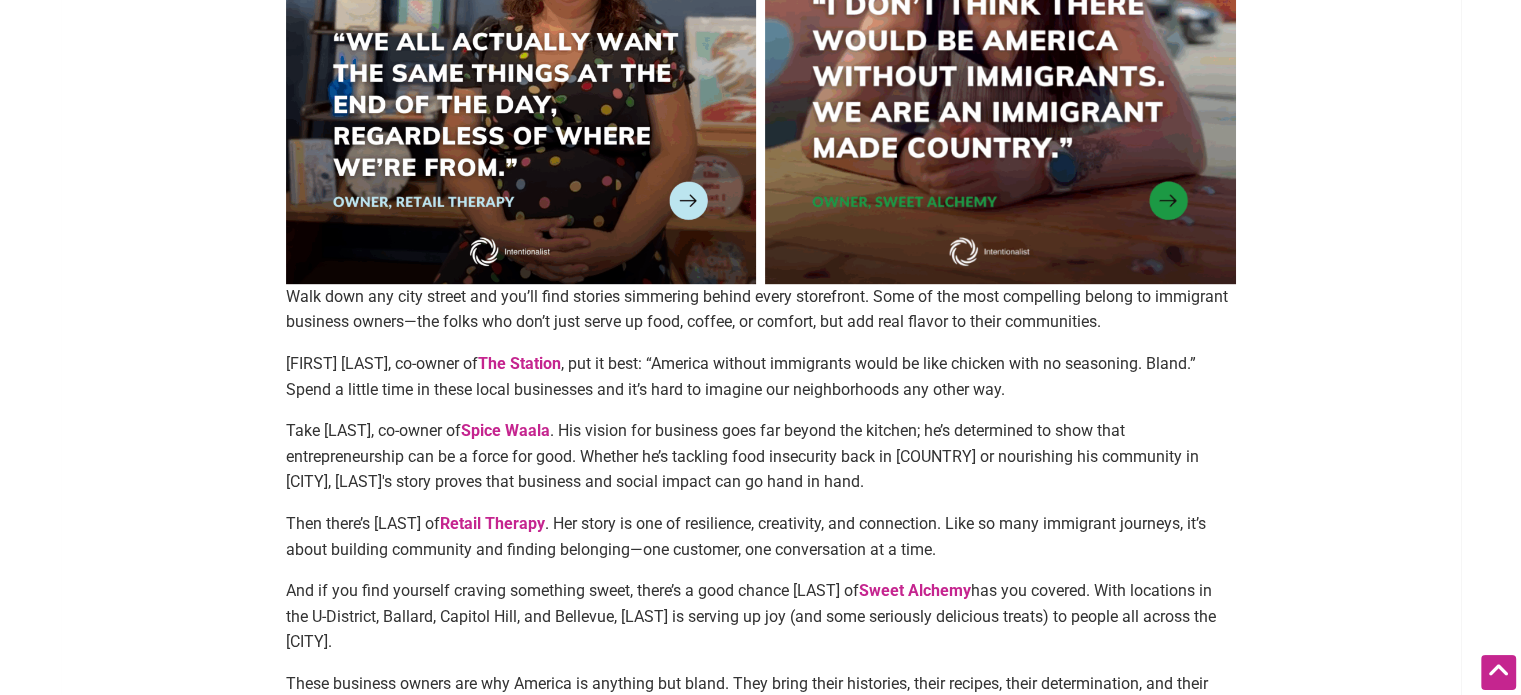 scroll, scrollTop: 1400, scrollLeft: 0, axis: vertical 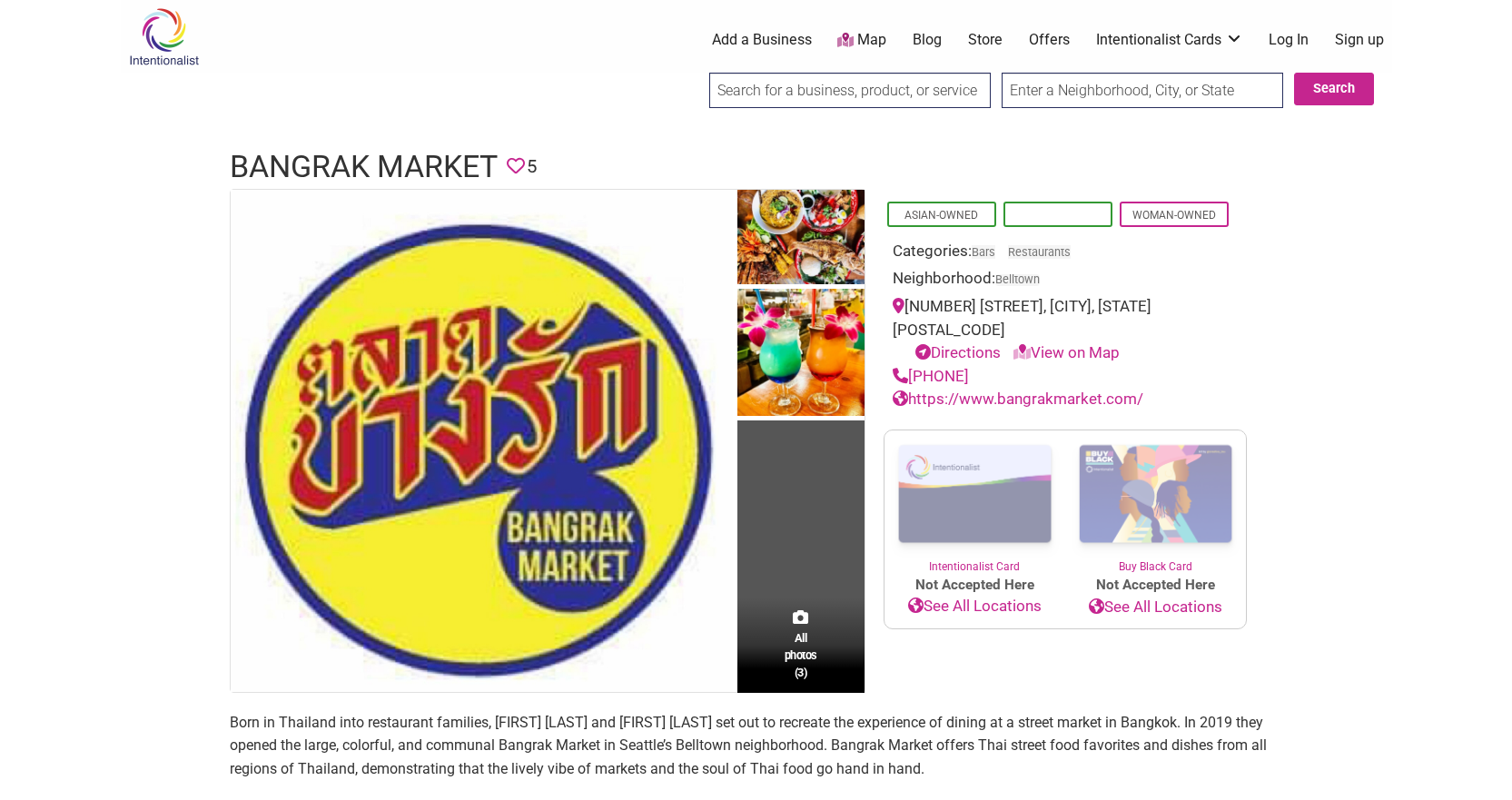 click on "Minority-Owned" at bounding box center (1058, 215) 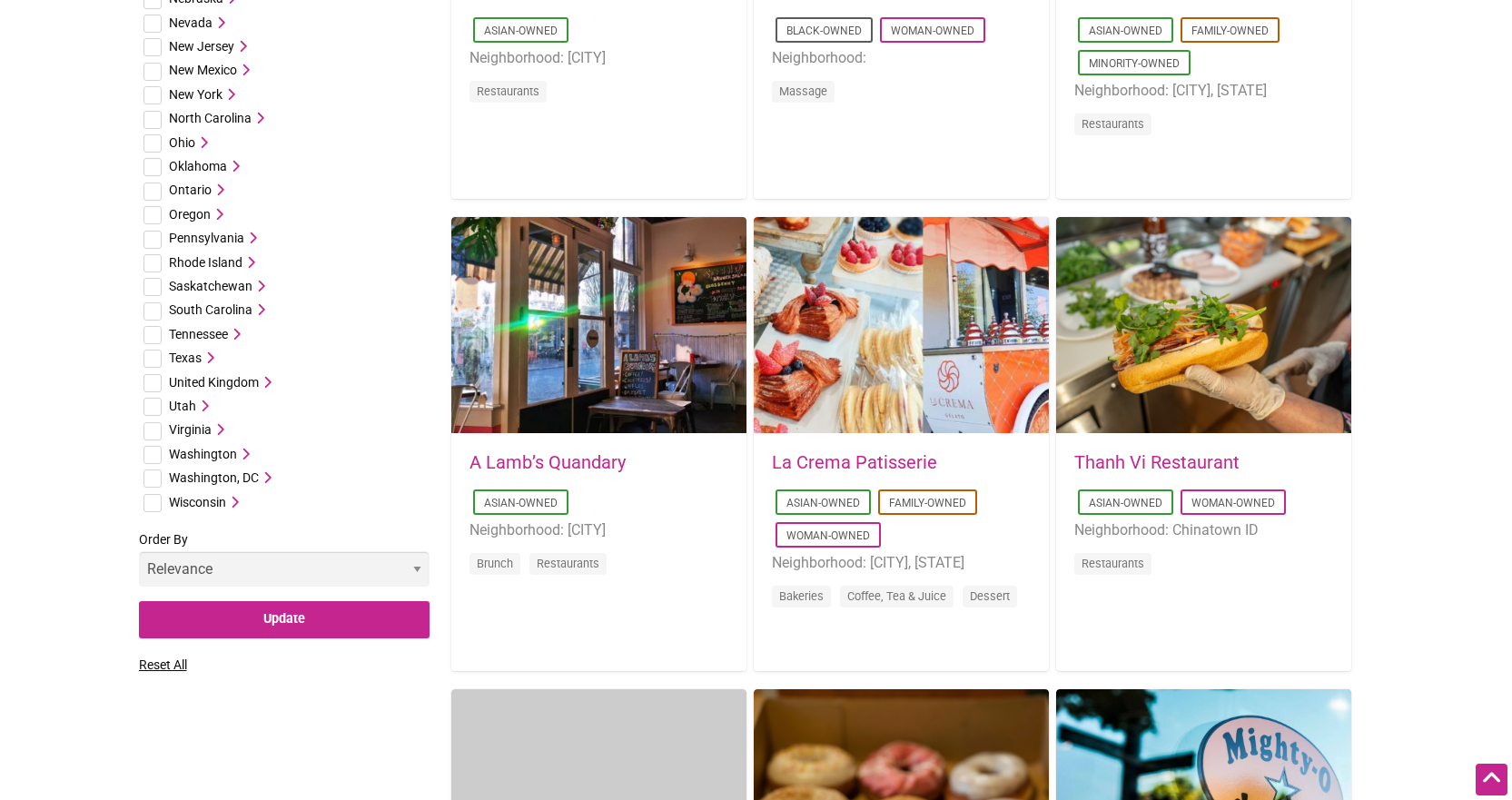 scroll, scrollTop: 908, scrollLeft: 0, axis: vertical 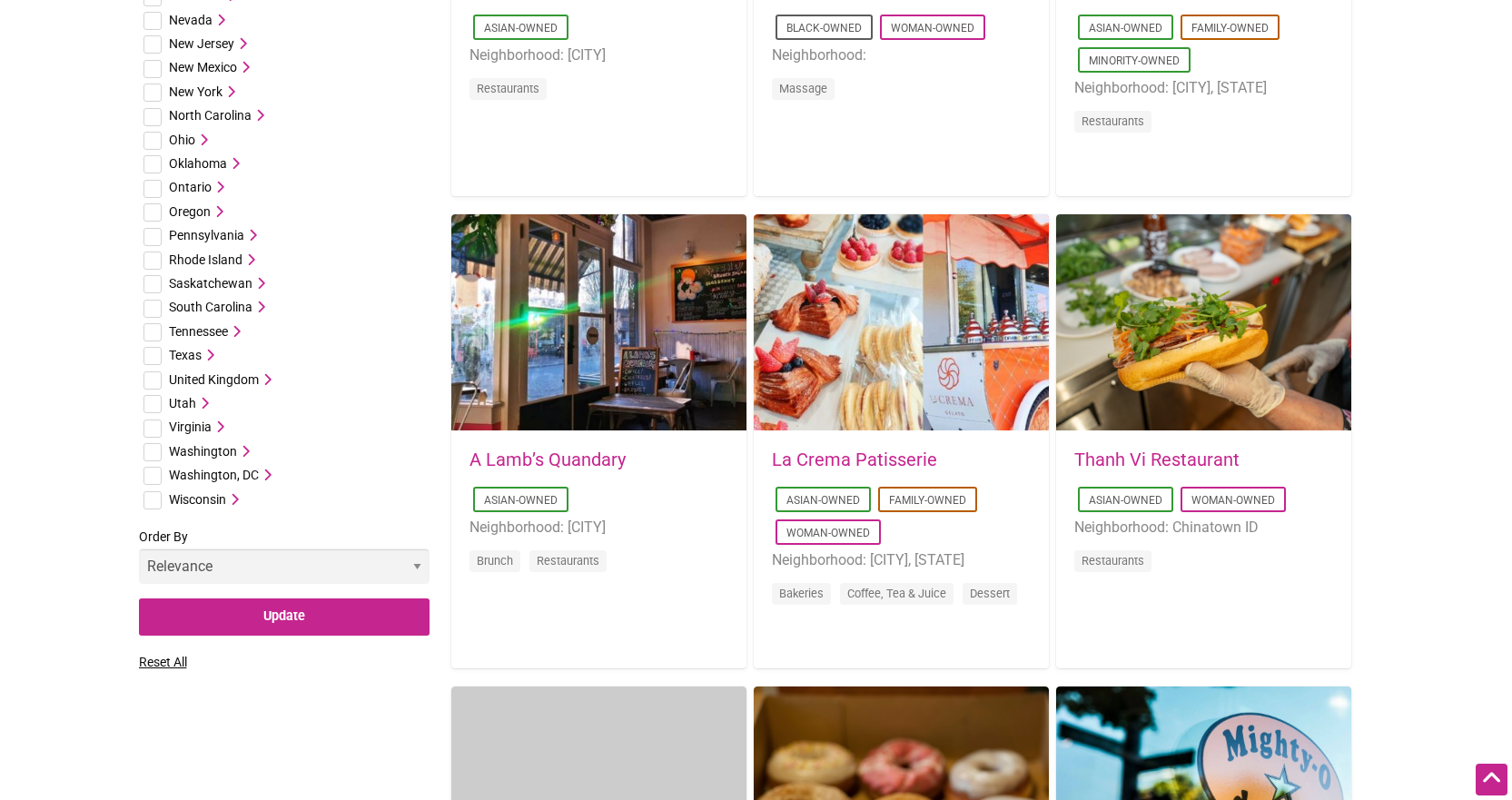 click at bounding box center (243, 451) 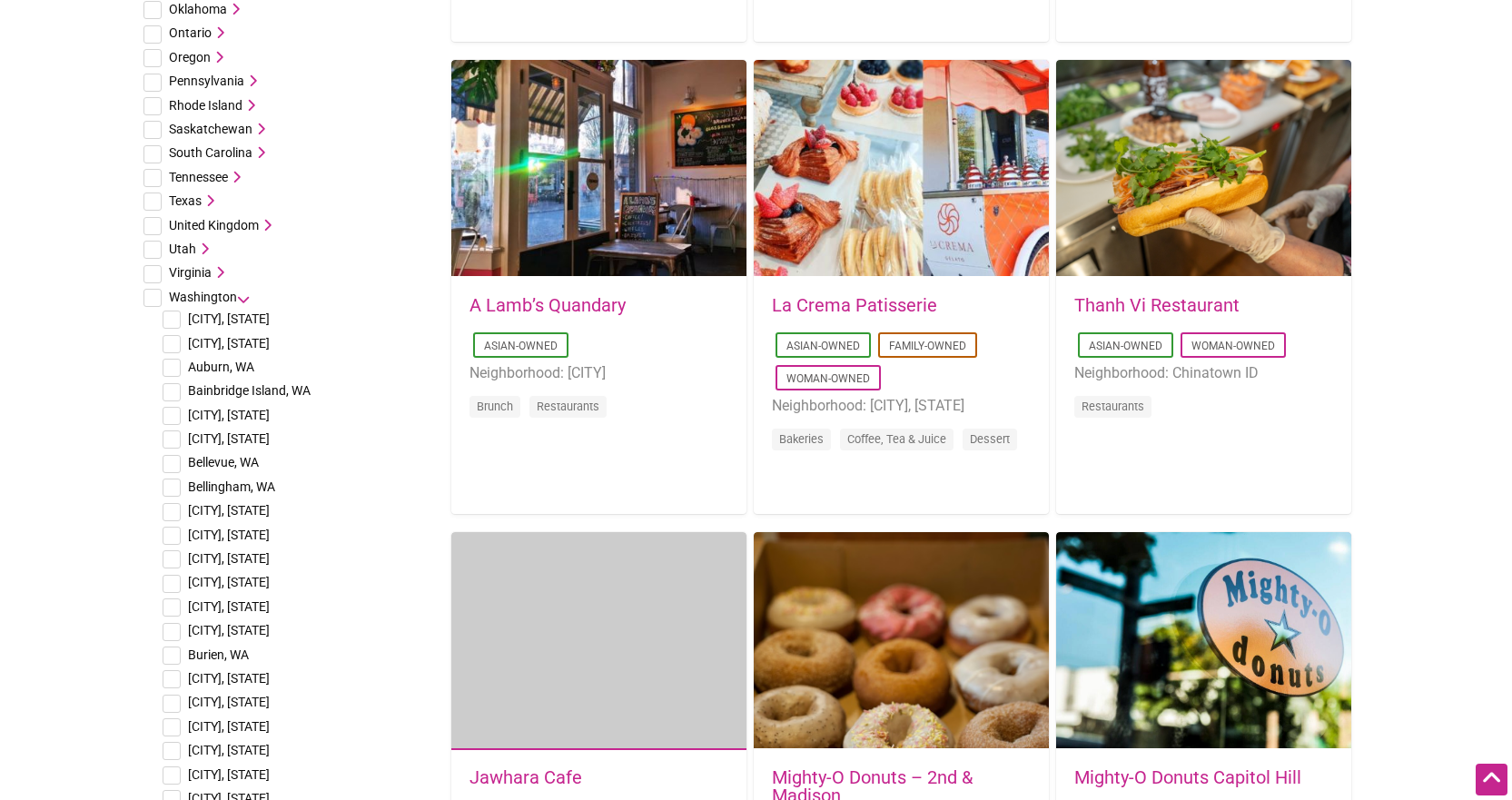 scroll, scrollTop: 1090, scrollLeft: 0, axis: vertical 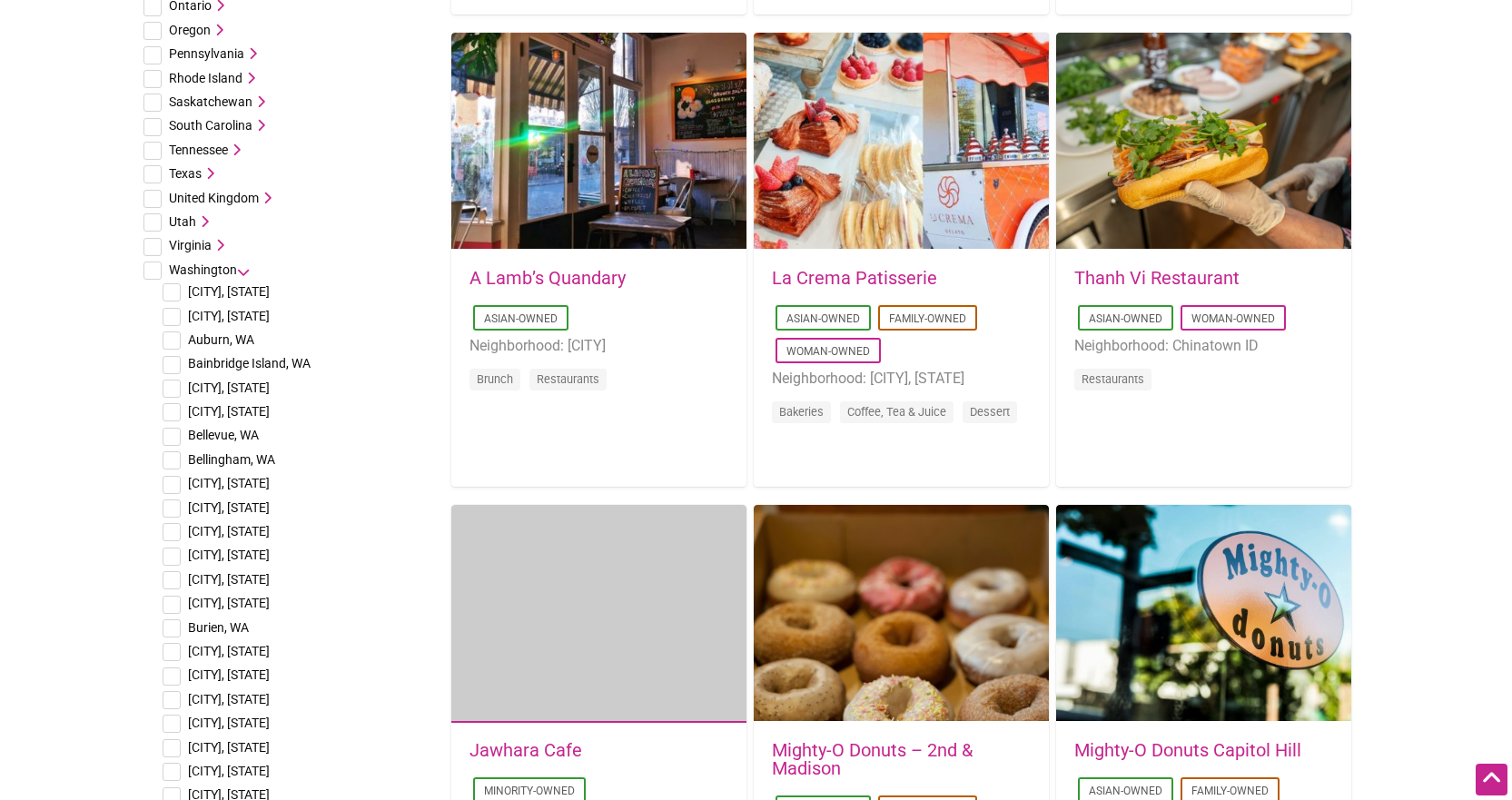 click at bounding box center (172, 437) 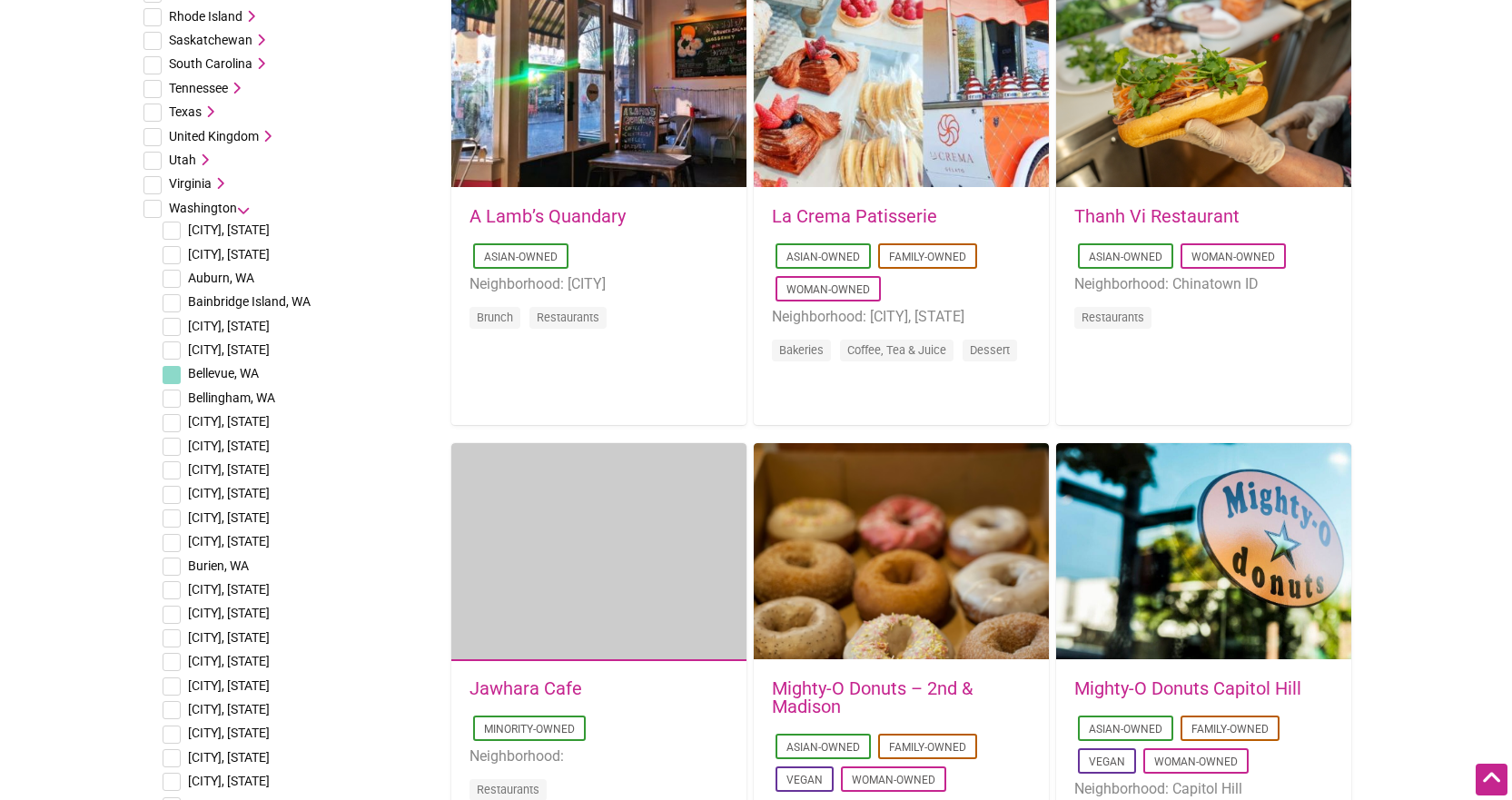 scroll, scrollTop: 1180, scrollLeft: 0, axis: vertical 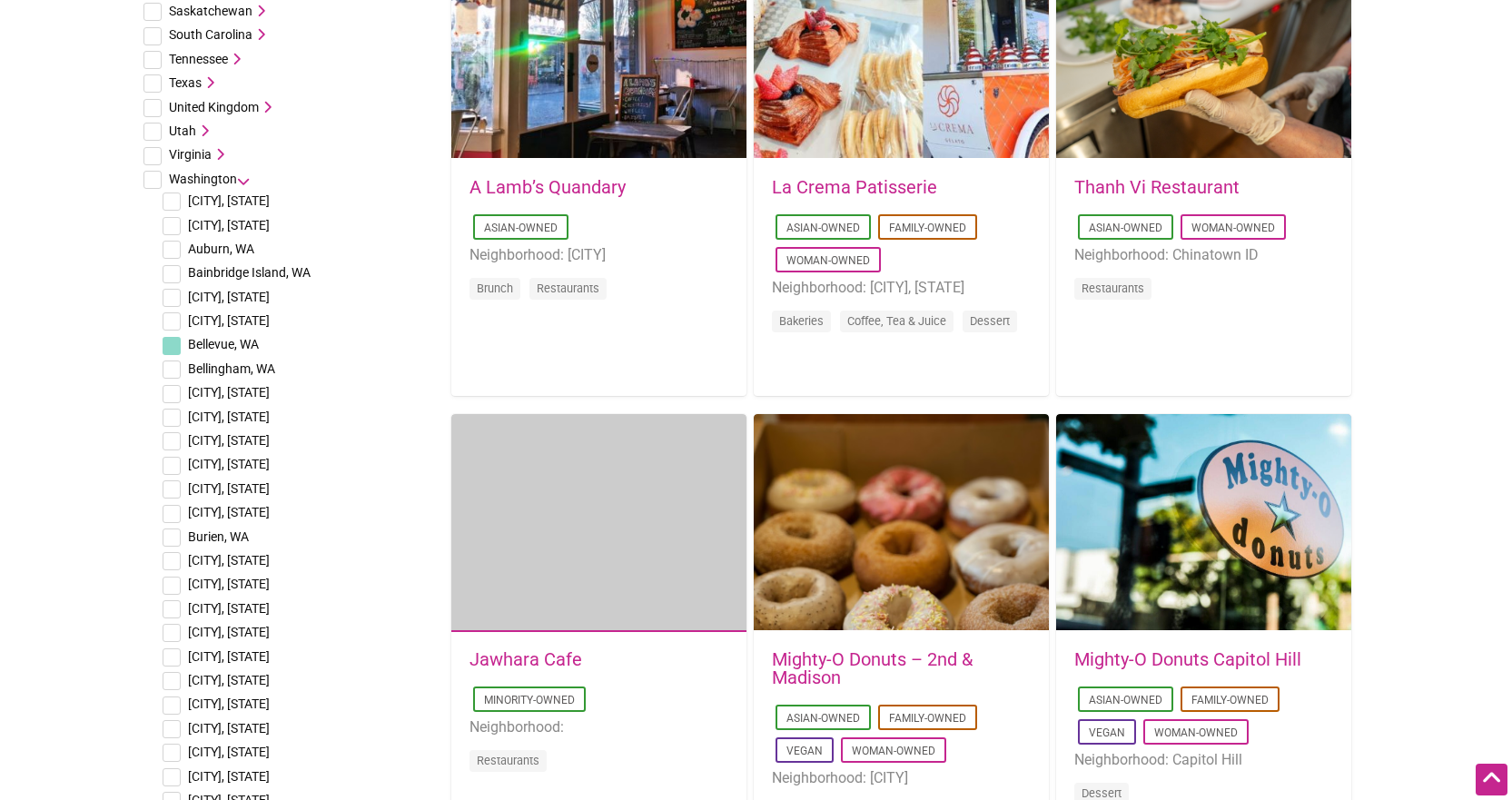 click at bounding box center [172, 538] 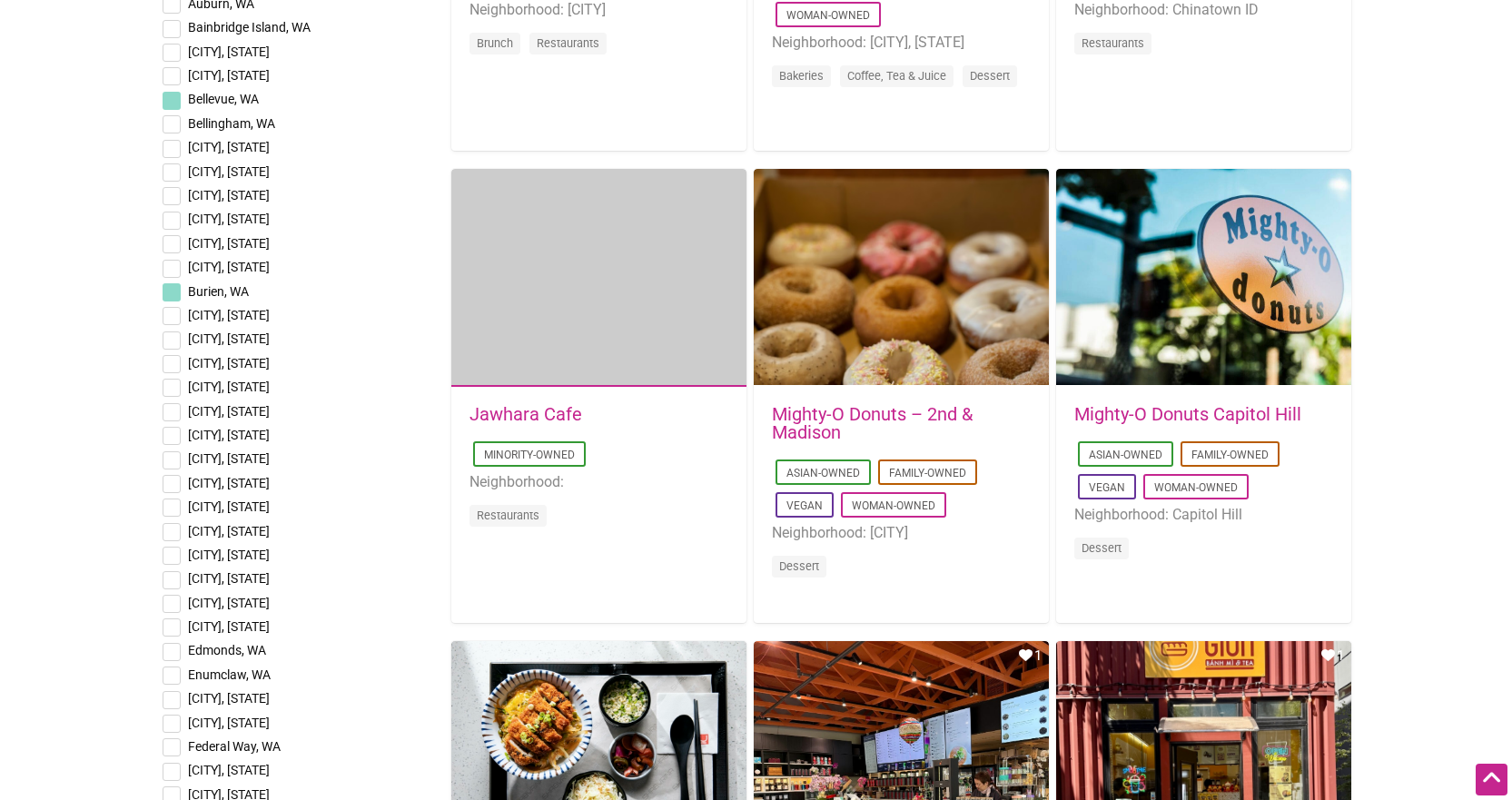 scroll, scrollTop: 1453, scrollLeft: 0, axis: vertical 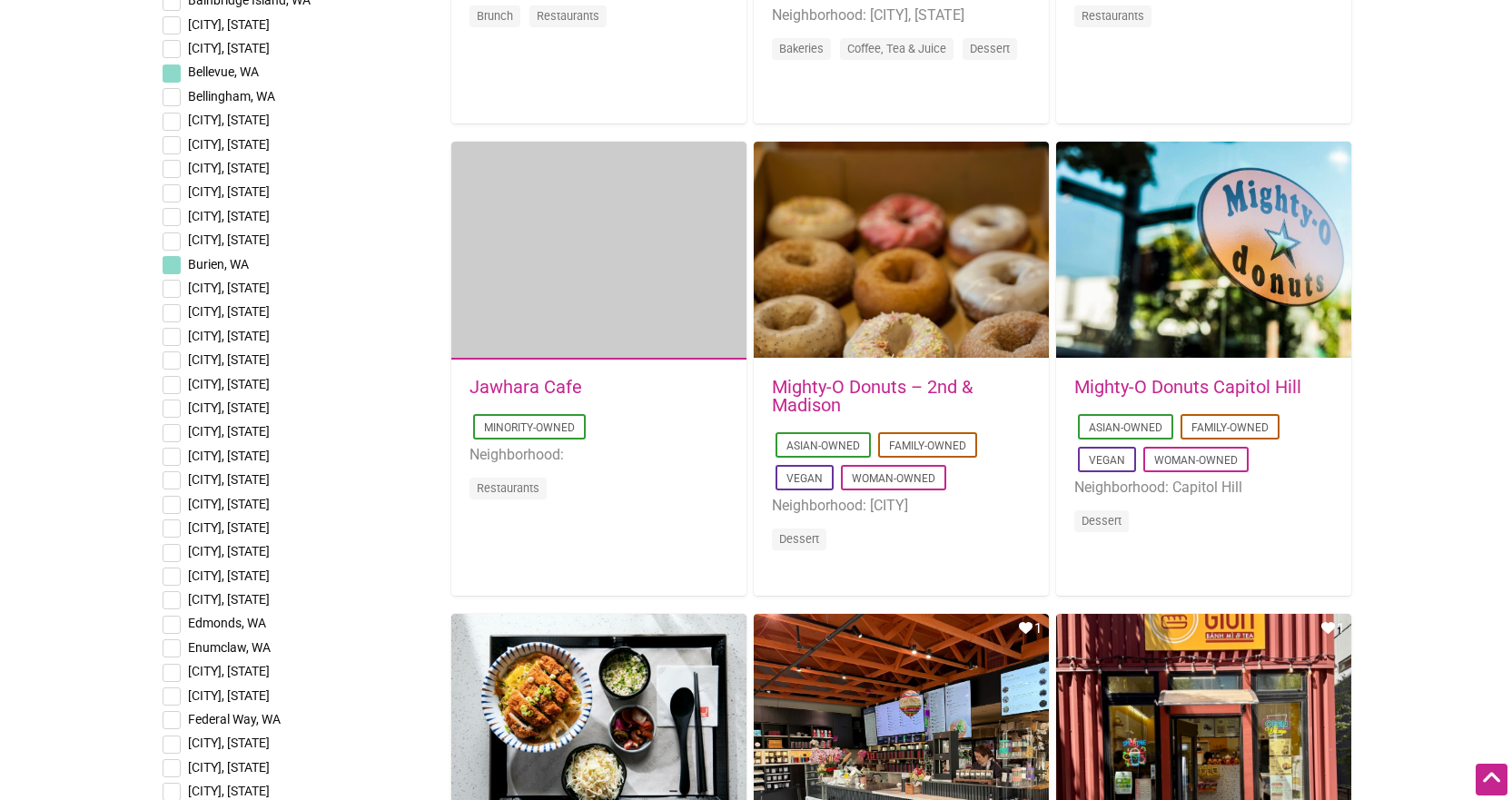 click at bounding box center (172, 480) 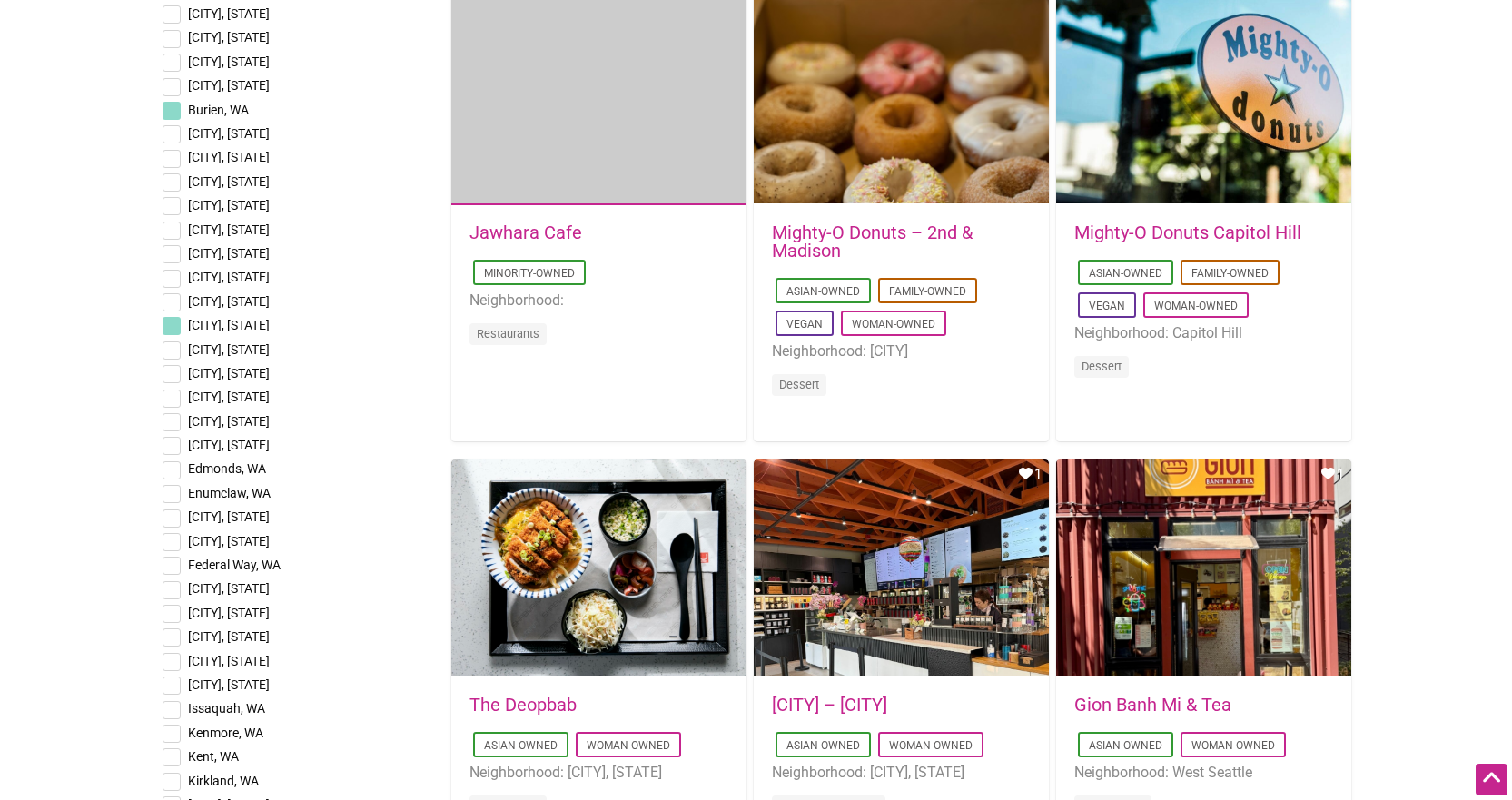 scroll, scrollTop: 1635, scrollLeft: 0, axis: vertical 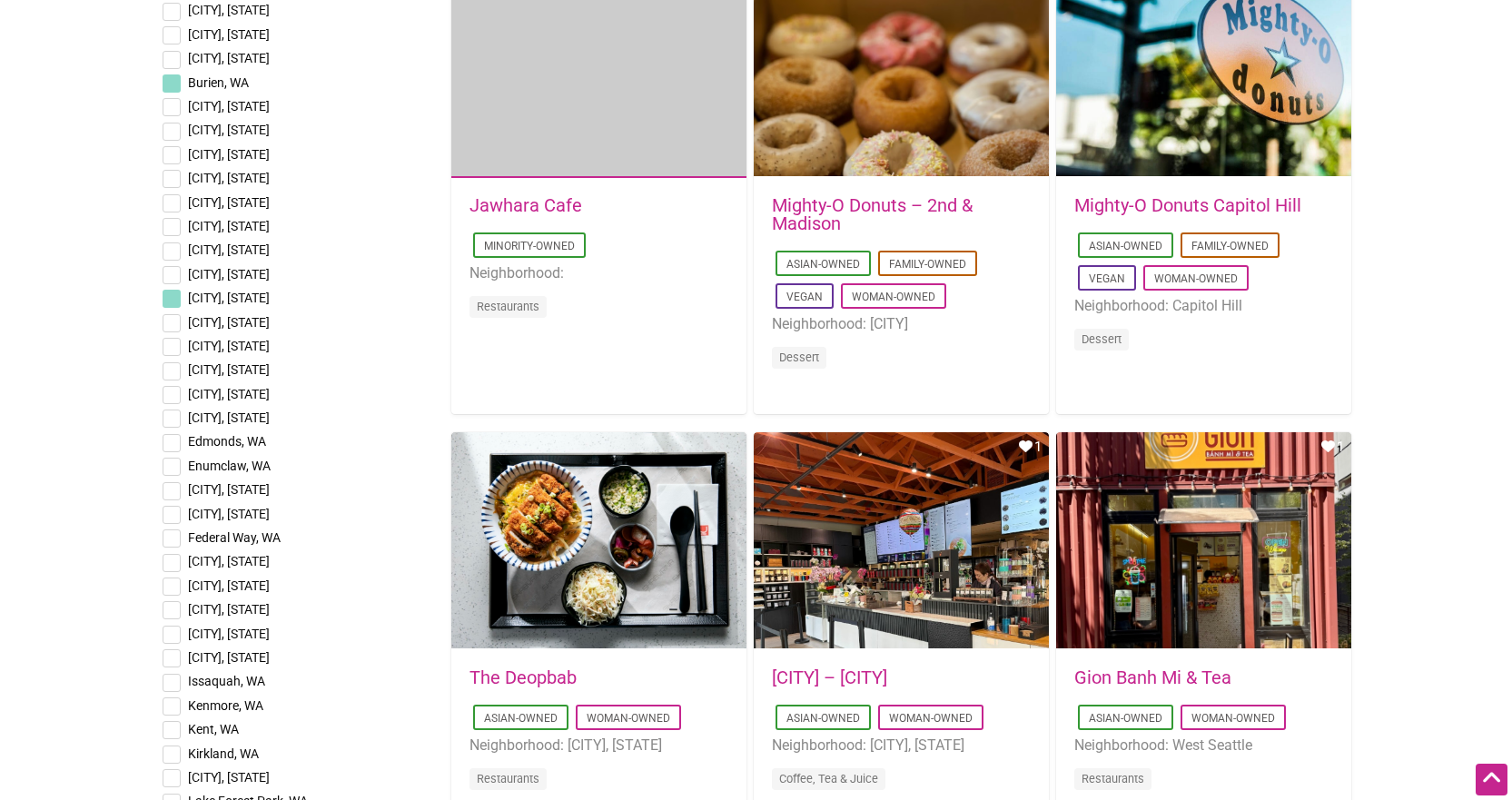 click at bounding box center (172, 538) 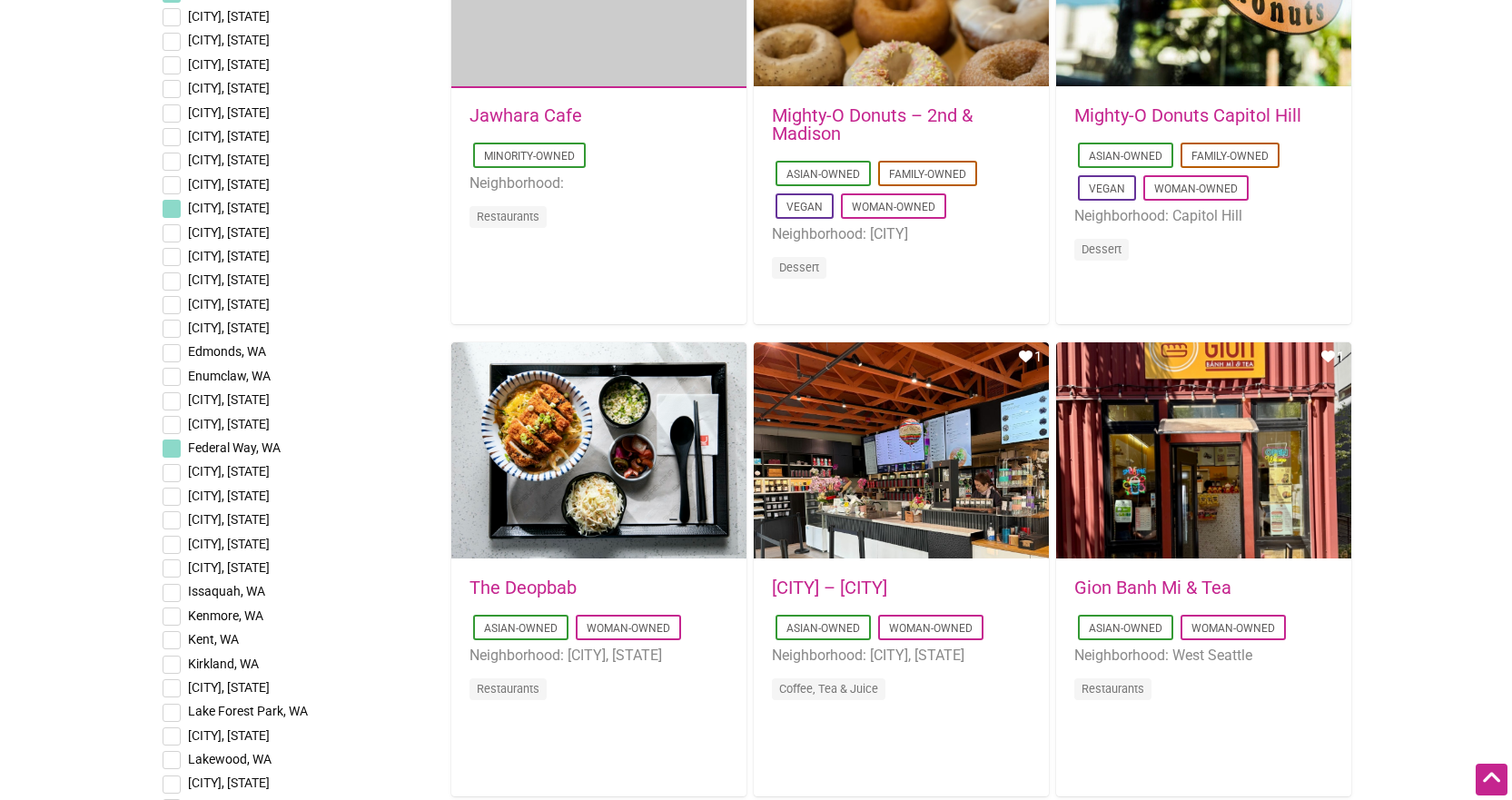 scroll, scrollTop: 1725, scrollLeft: 0, axis: vertical 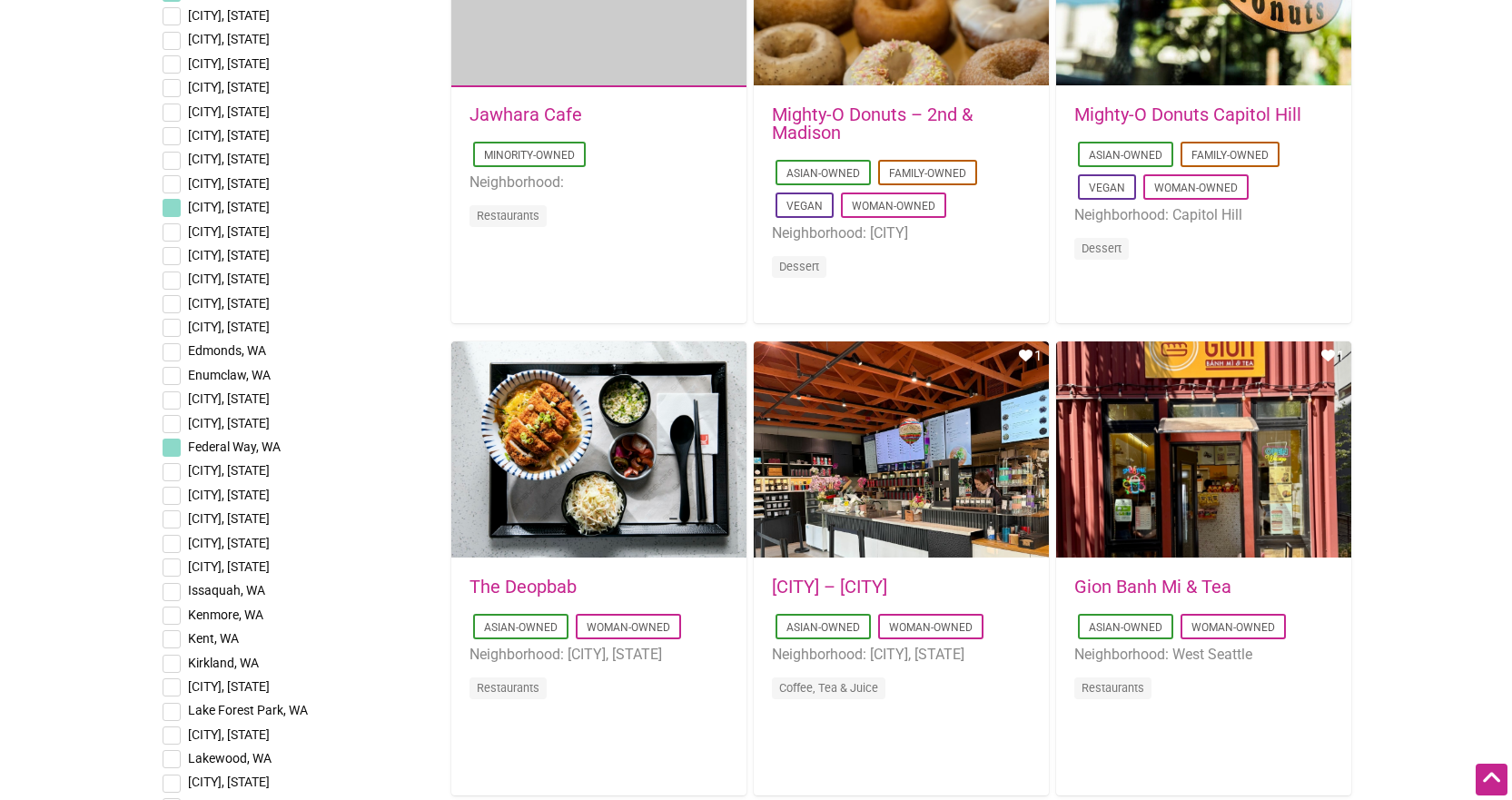 click at bounding box center [172, 592] 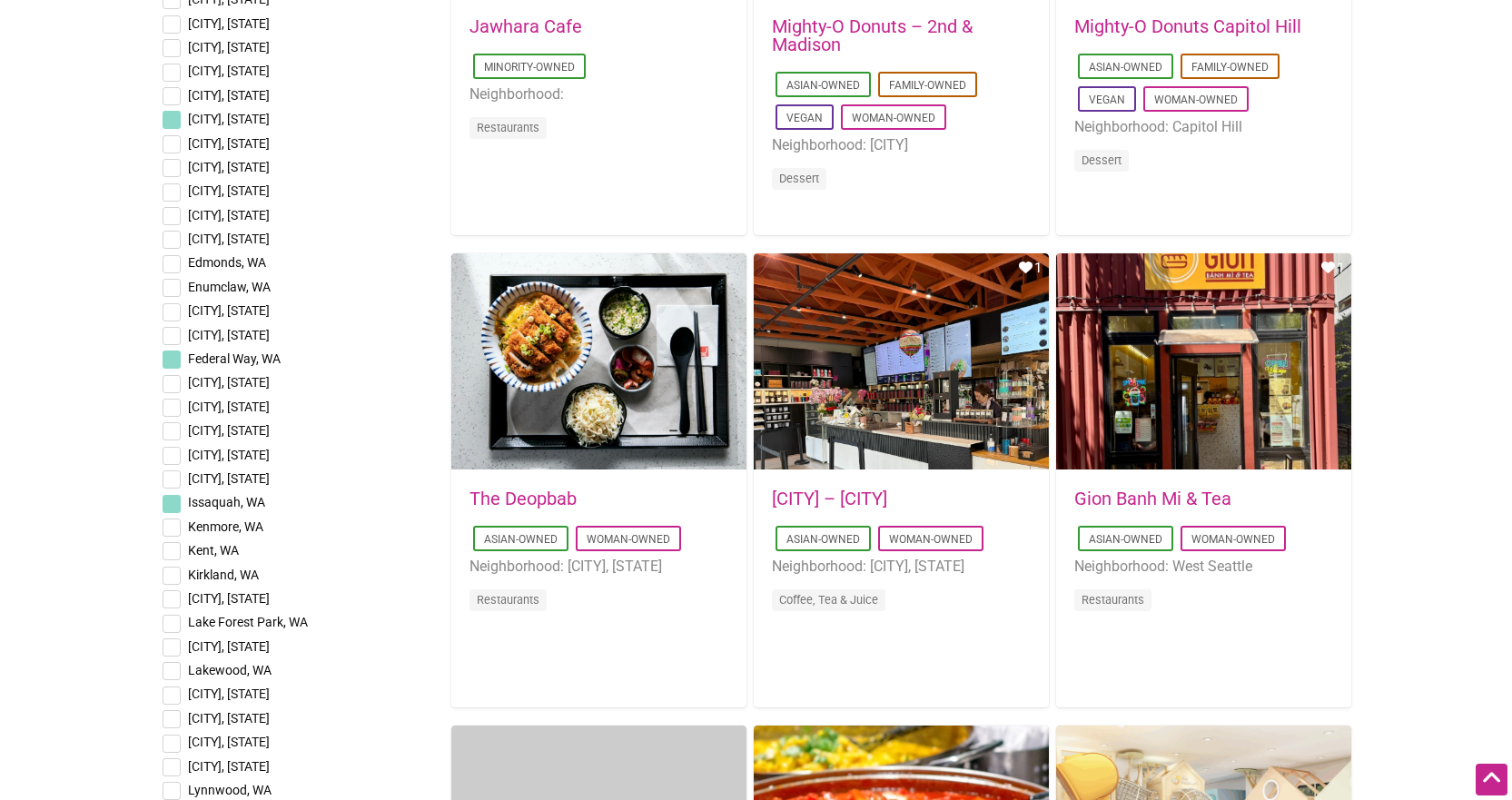 scroll, scrollTop: 1816, scrollLeft: 0, axis: vertical 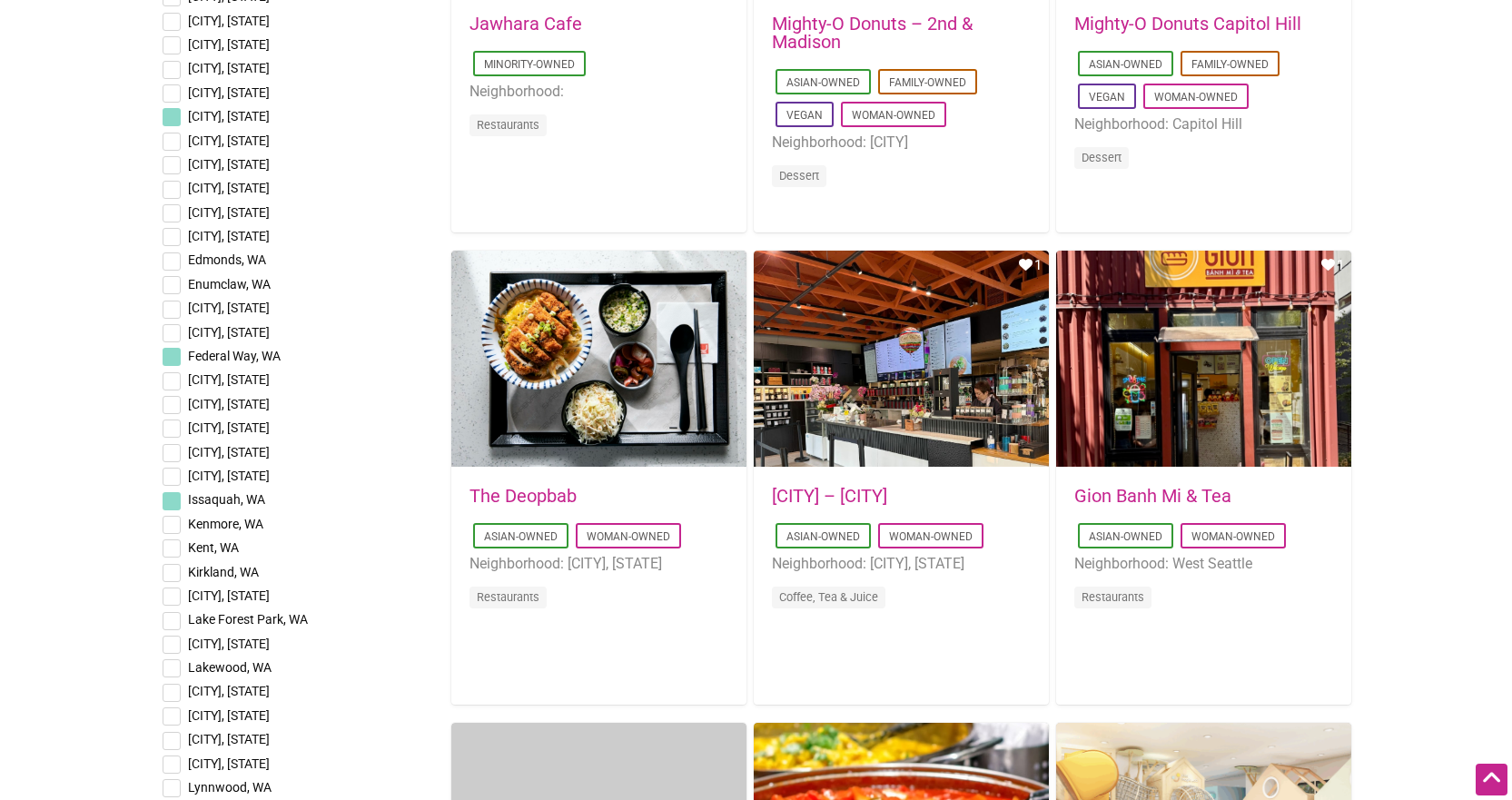 click at bounding box center (172, 548) 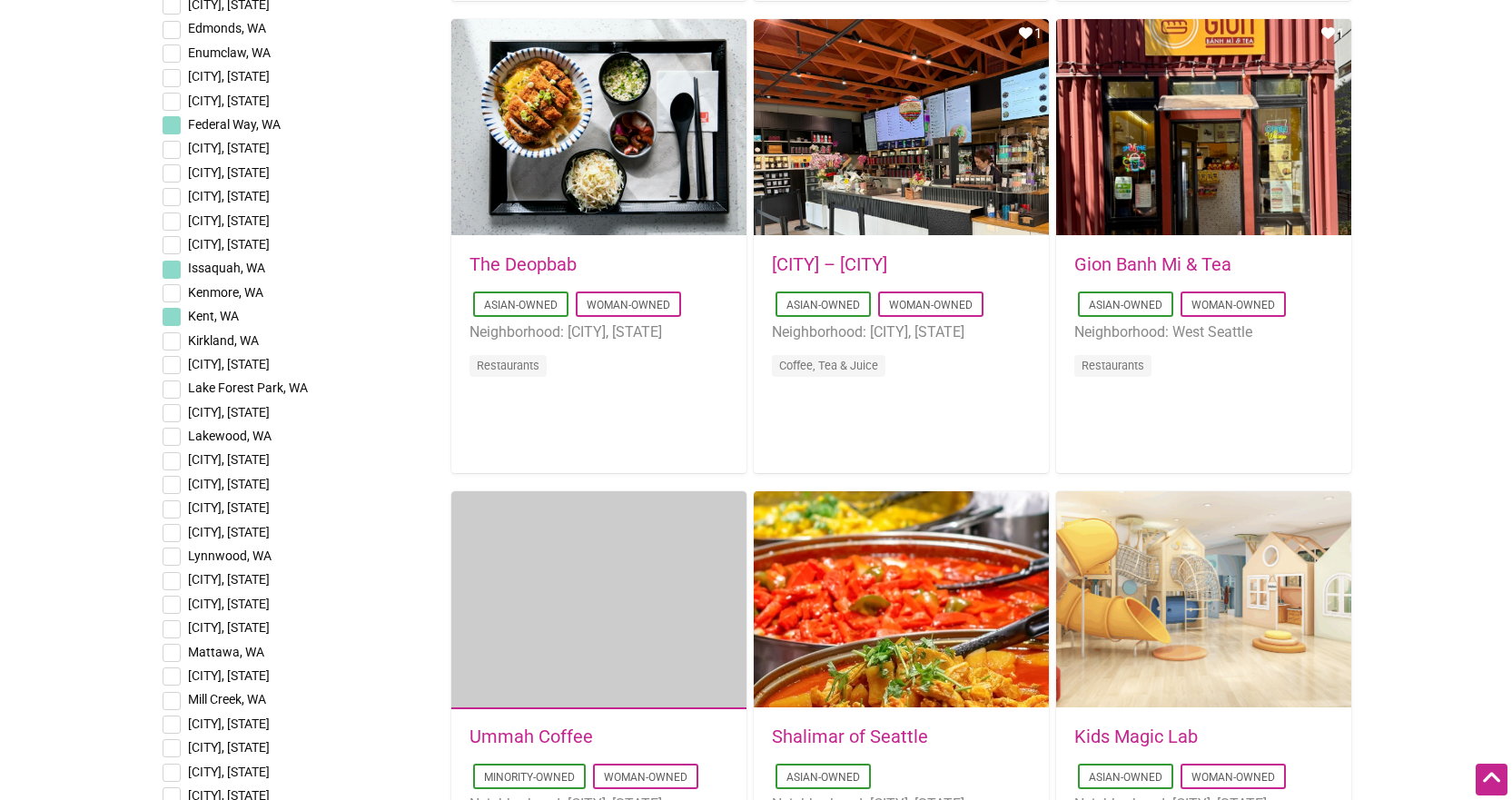 scroll, scrollTop: 2089, scrollLeft: 0, axis: vertical 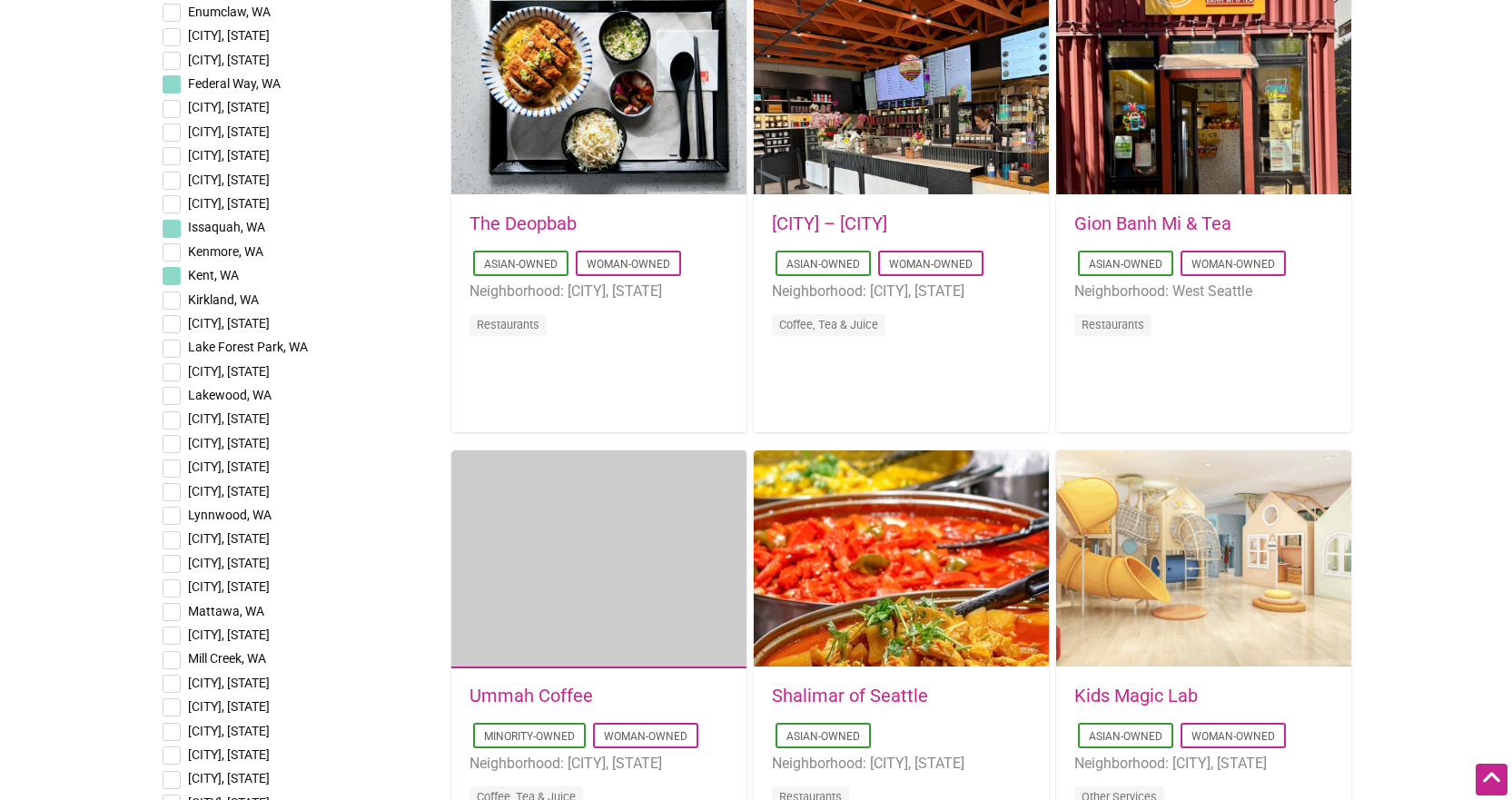 click at bounding box center [172, 516] 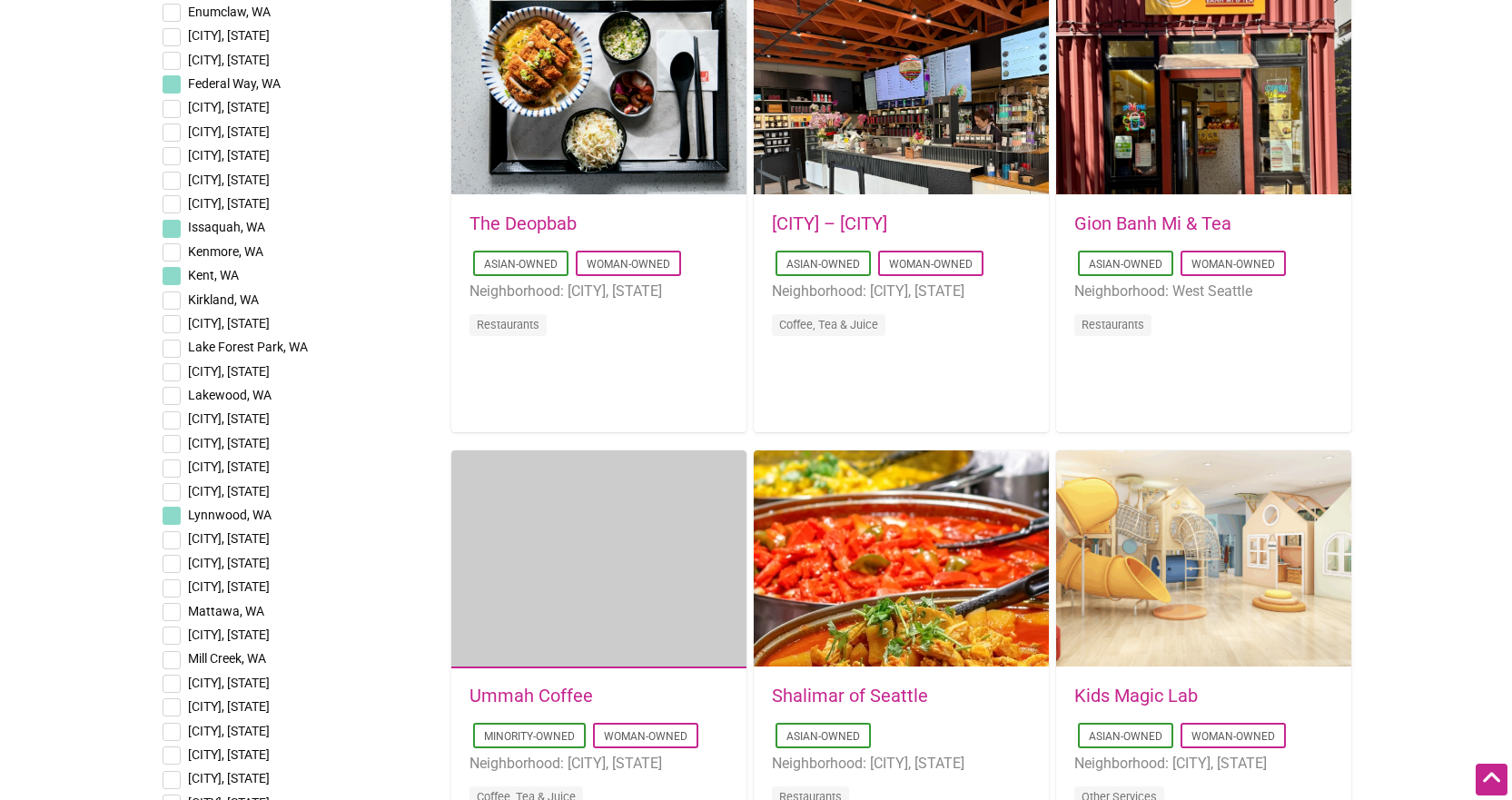 scroll, scrollTop: 2179, scrollLeft: 0, axis: vertical 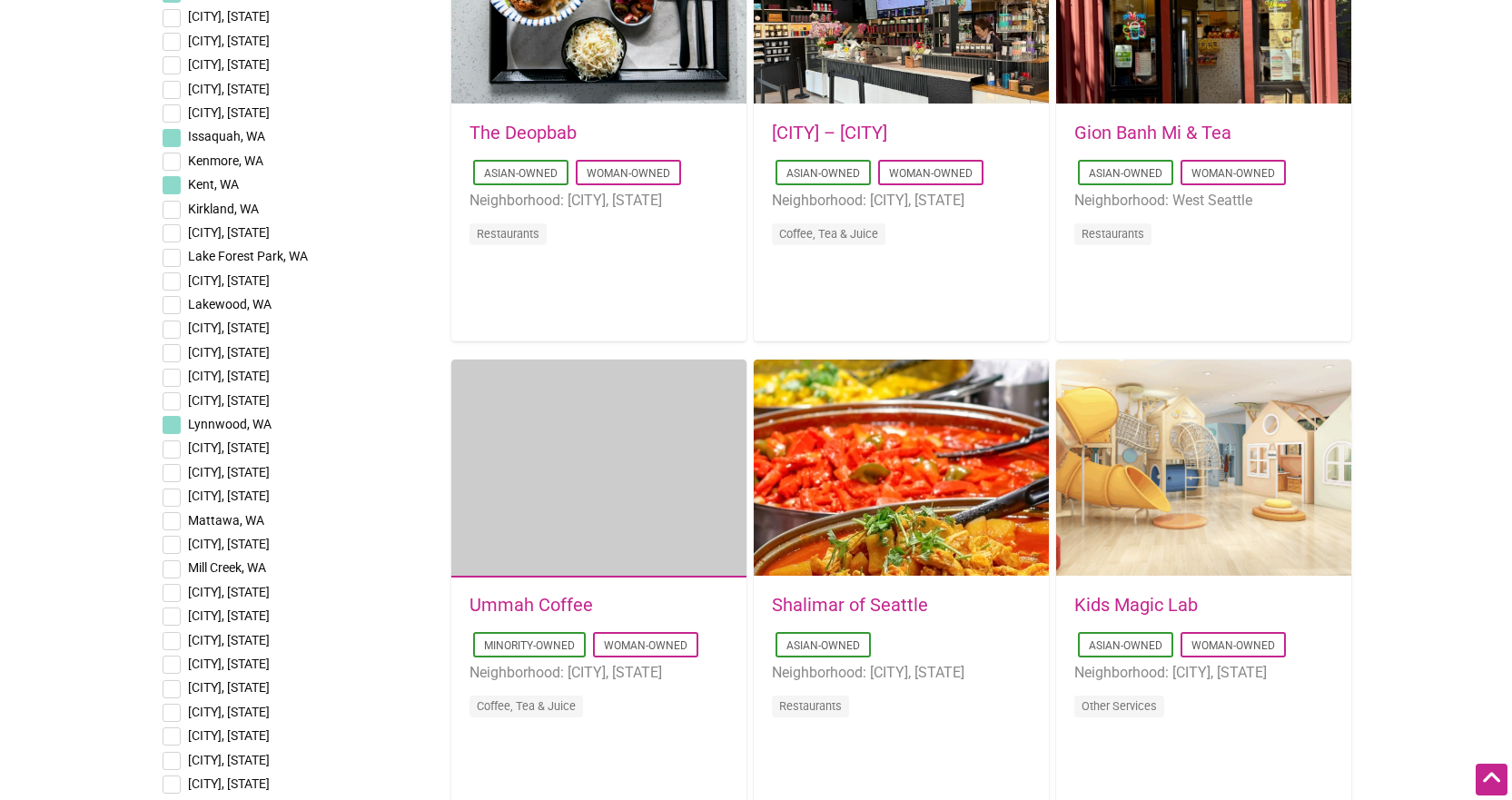 click at bounding box center [172, 545] 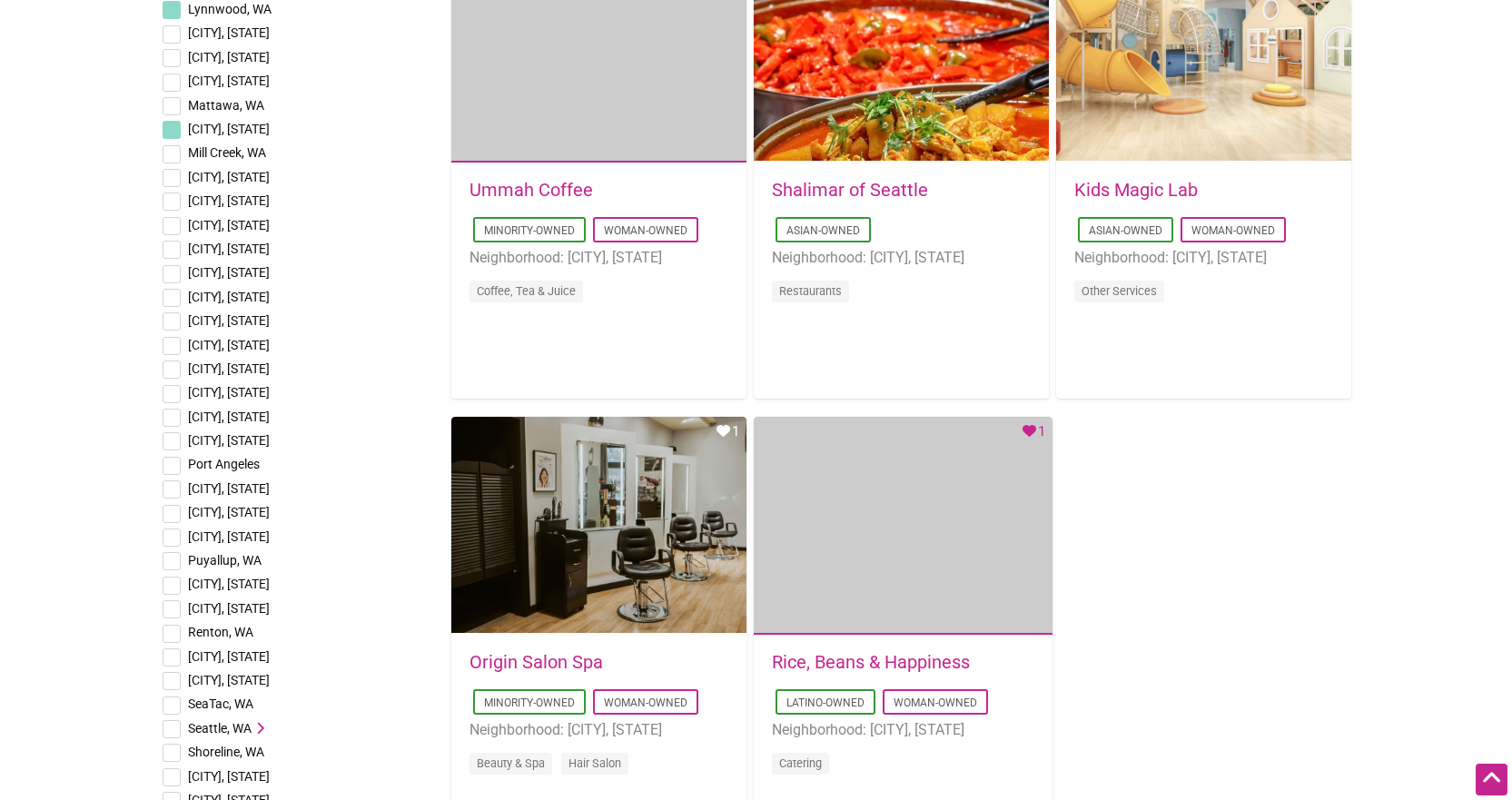 scroll, scrollTop: 2633, scrollLeft: 0, axis: vertical 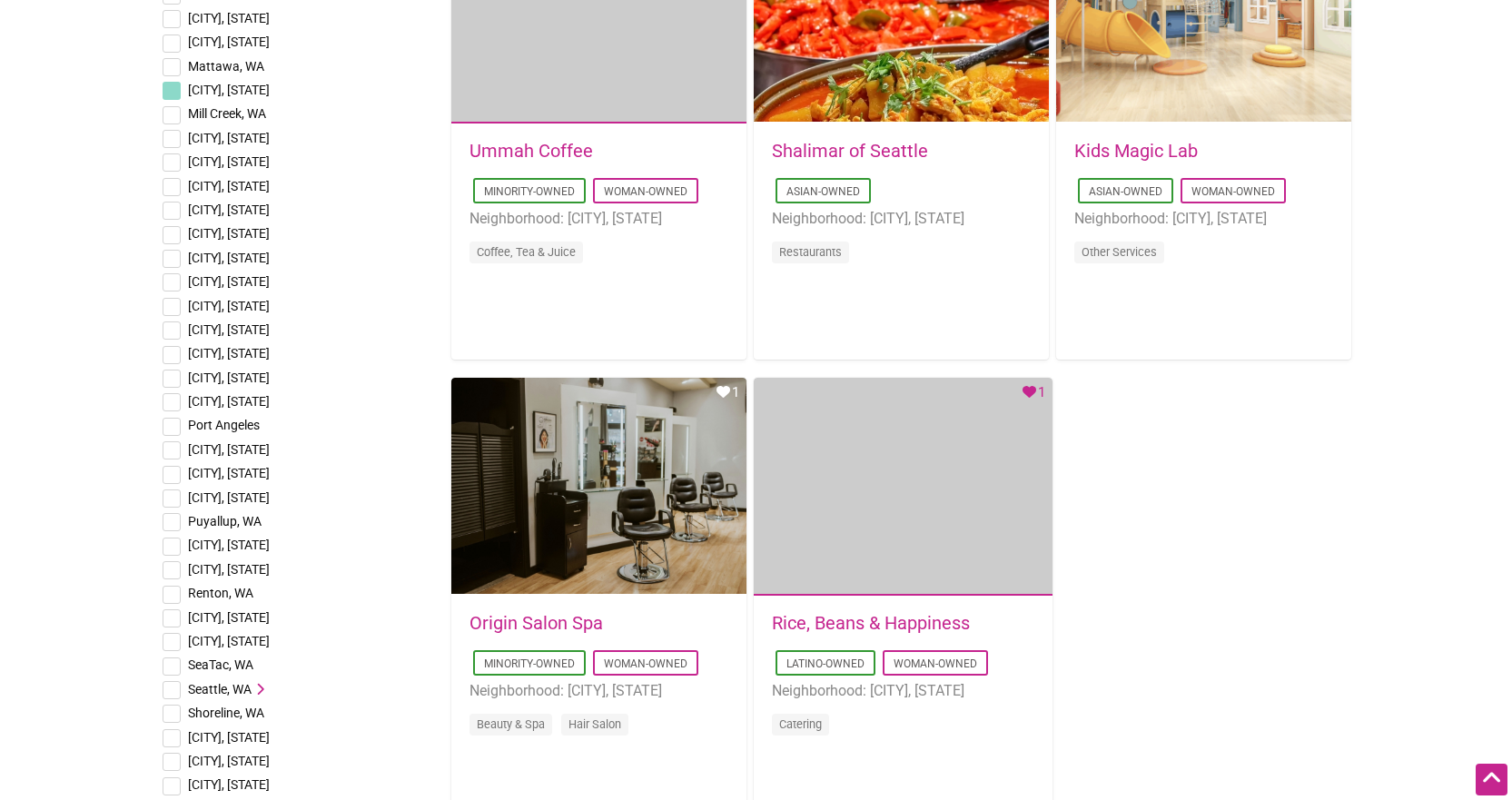 click at bounding box center (172, 570) 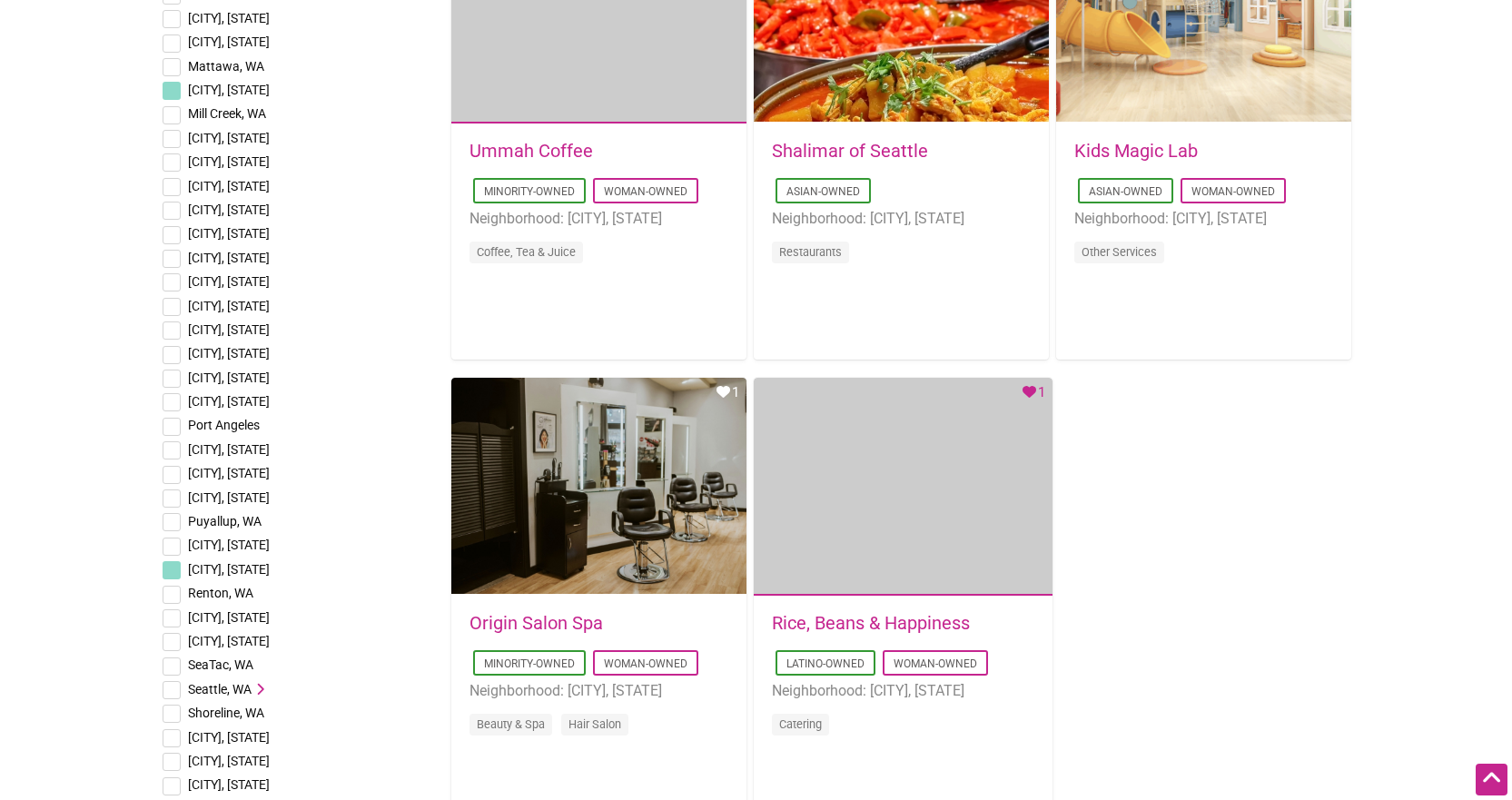 click at bounding box center (172, 595) 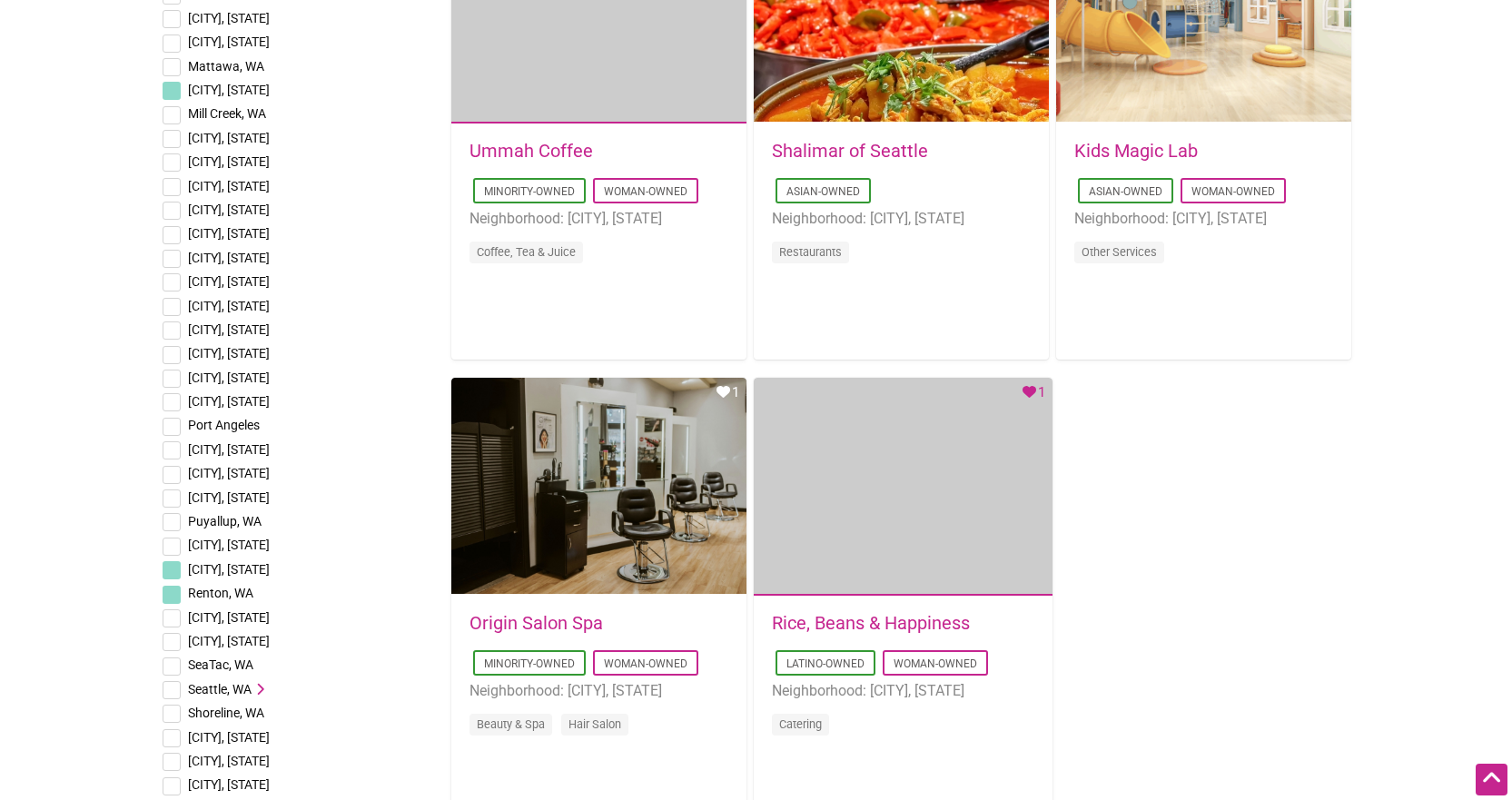 scroll, scrollTop: 2724, scrollLeft: 0, axis: vertical 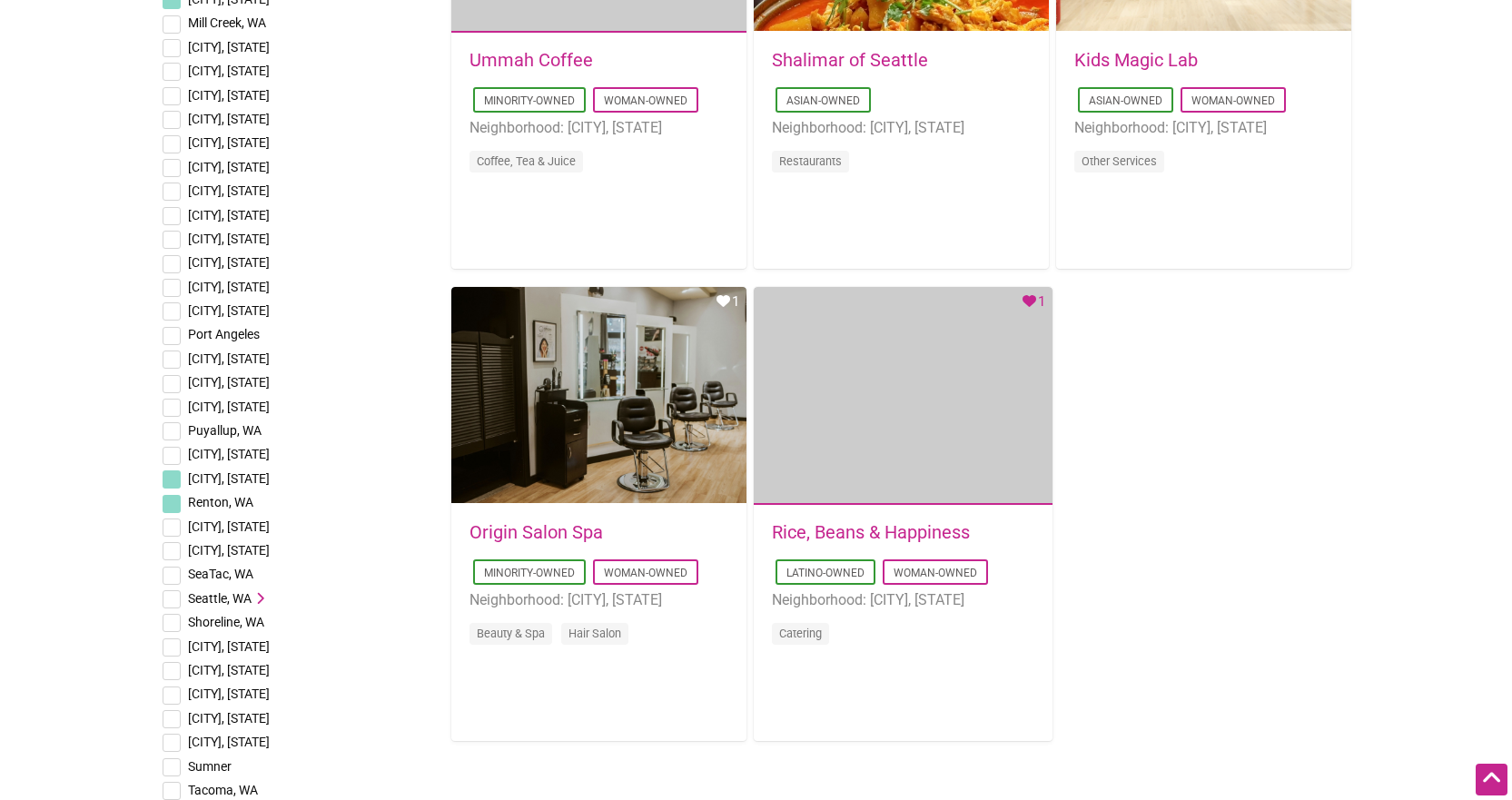 click at bounding box center [172, 551] 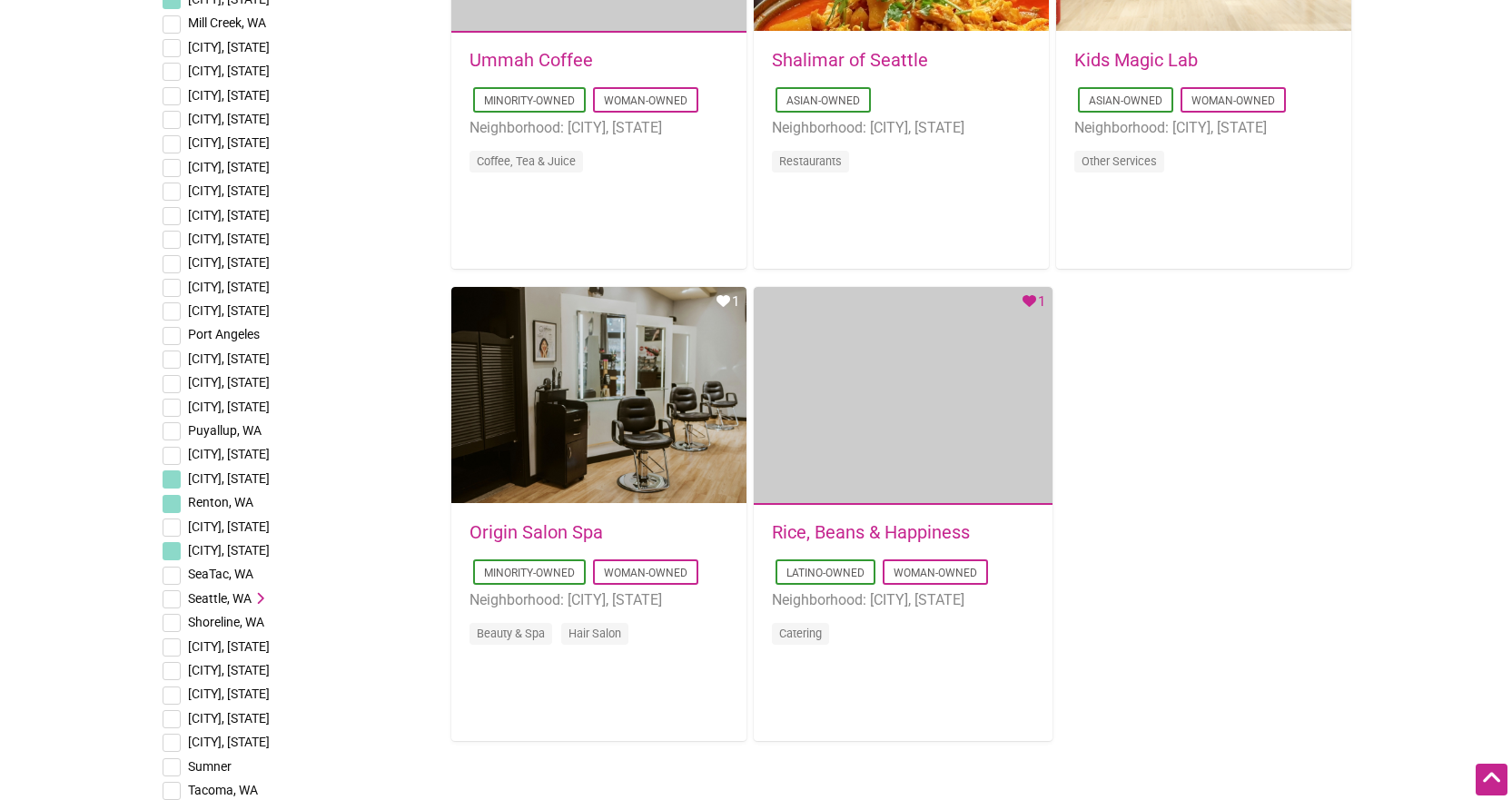 click at bounding box center (172, 576) 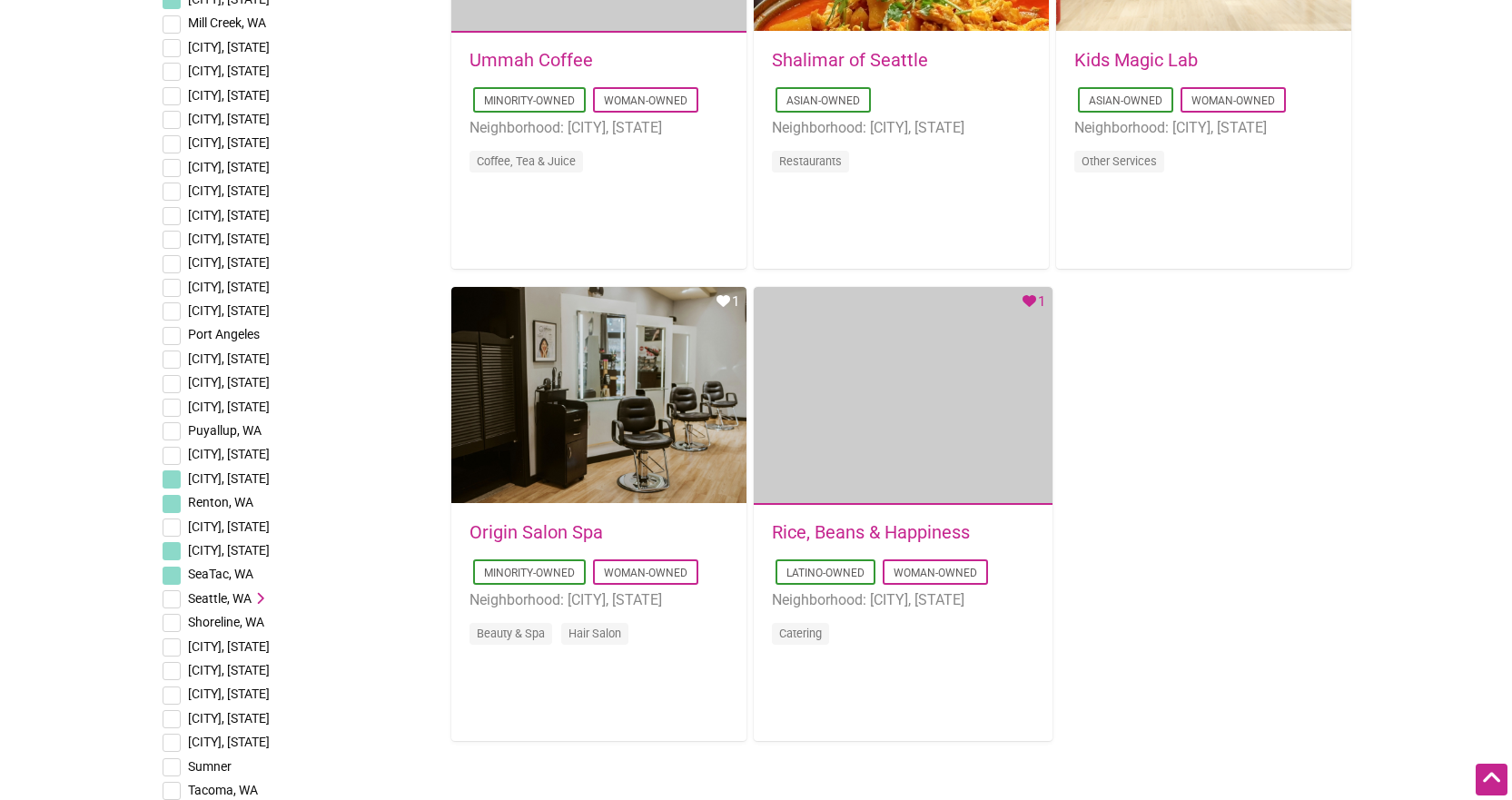 click at bounding box center [172, 599] 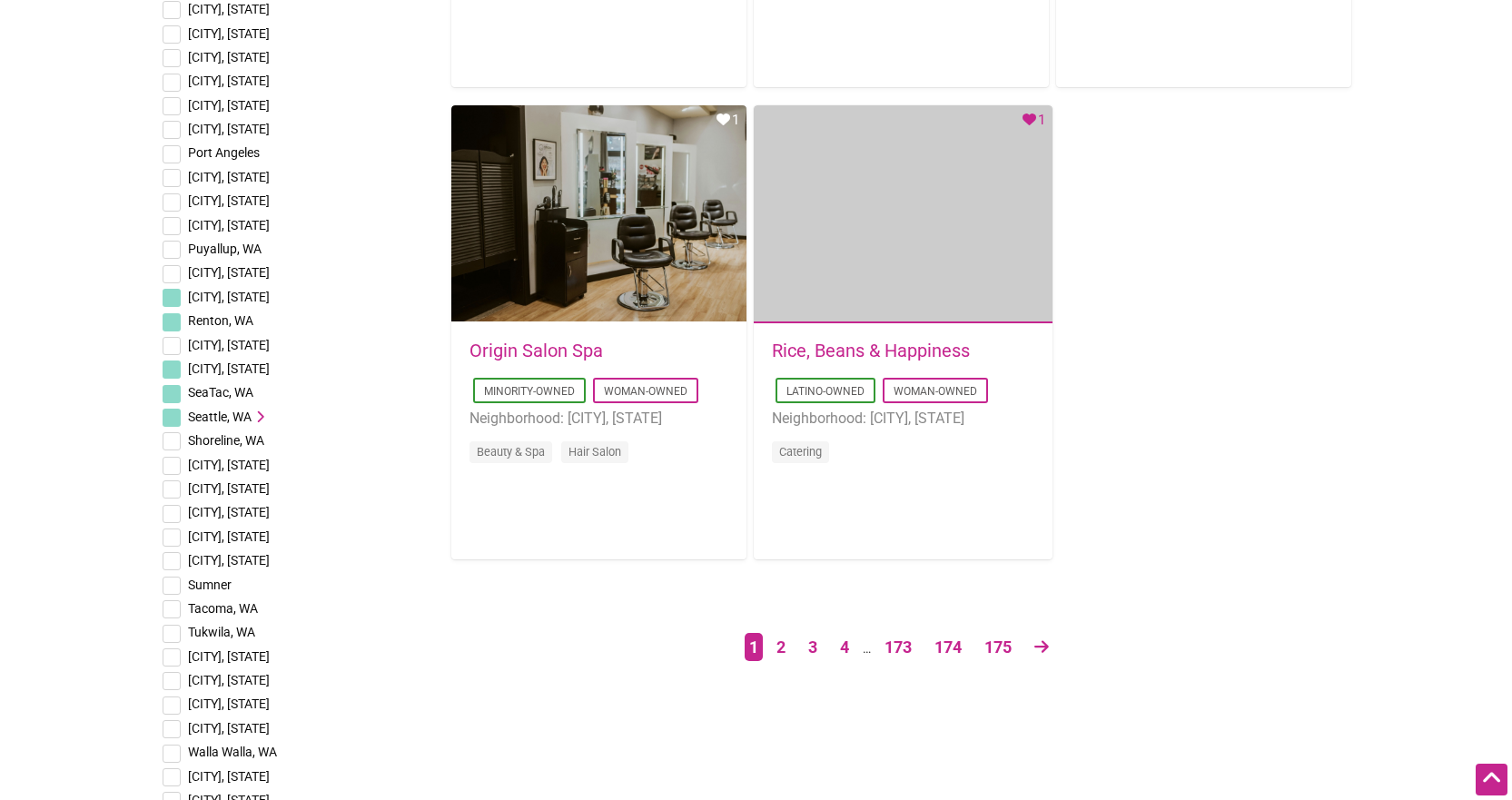 scroll, scrollTop: 2997, scrollLeft: 0, axis: vertical 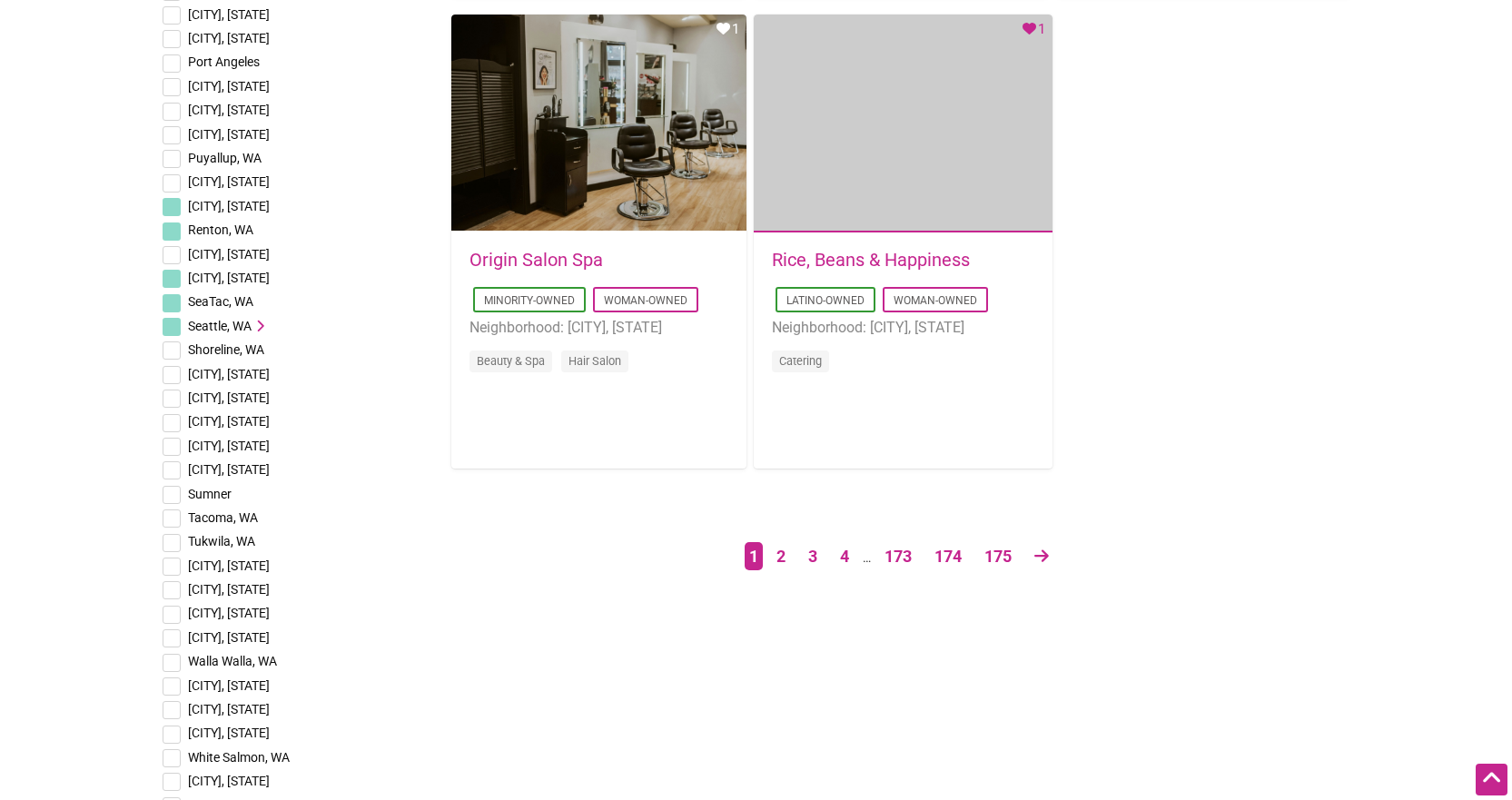 click at bounding box center (172, 519) 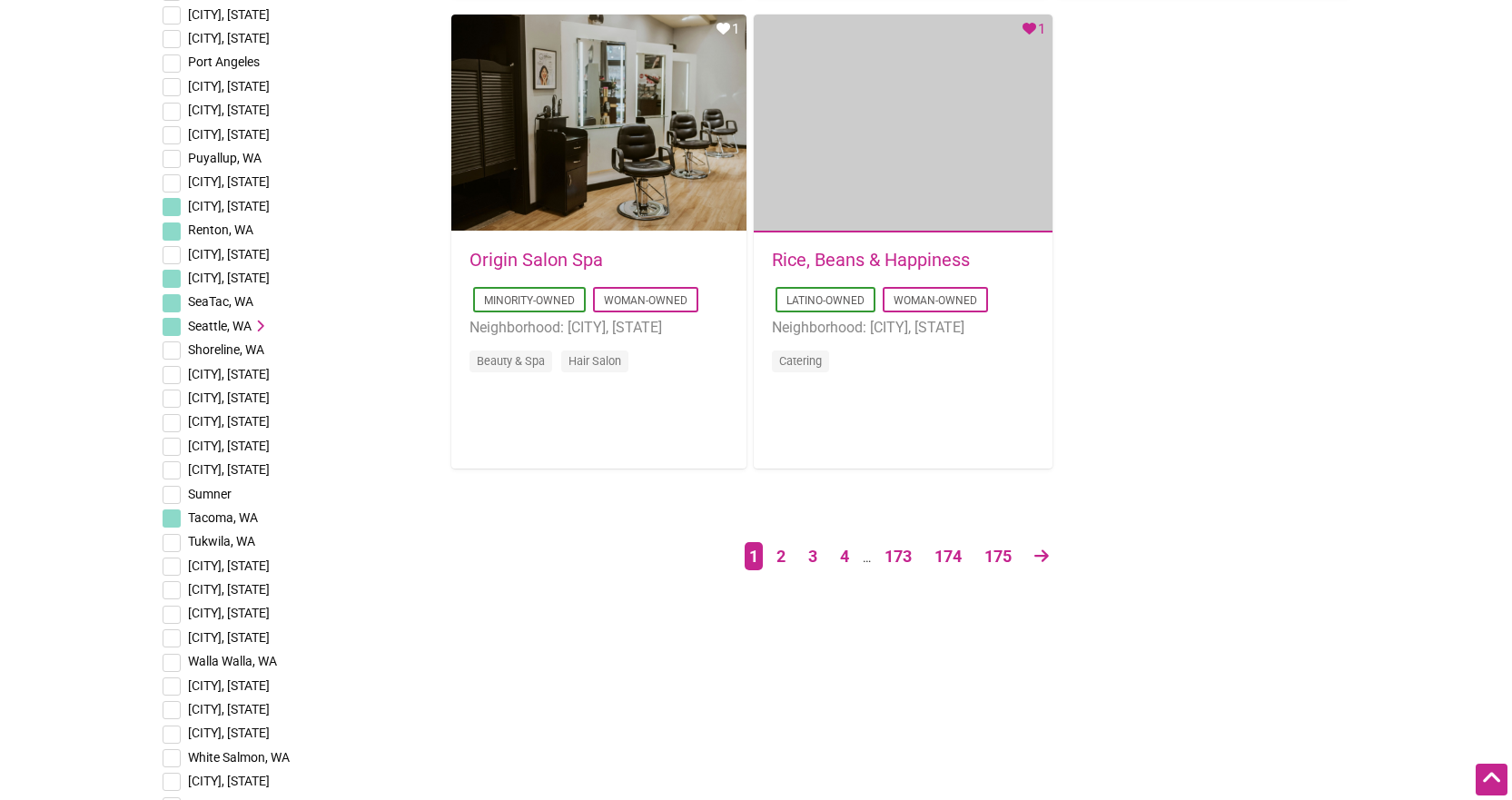 click at bounding box center [172, 543] 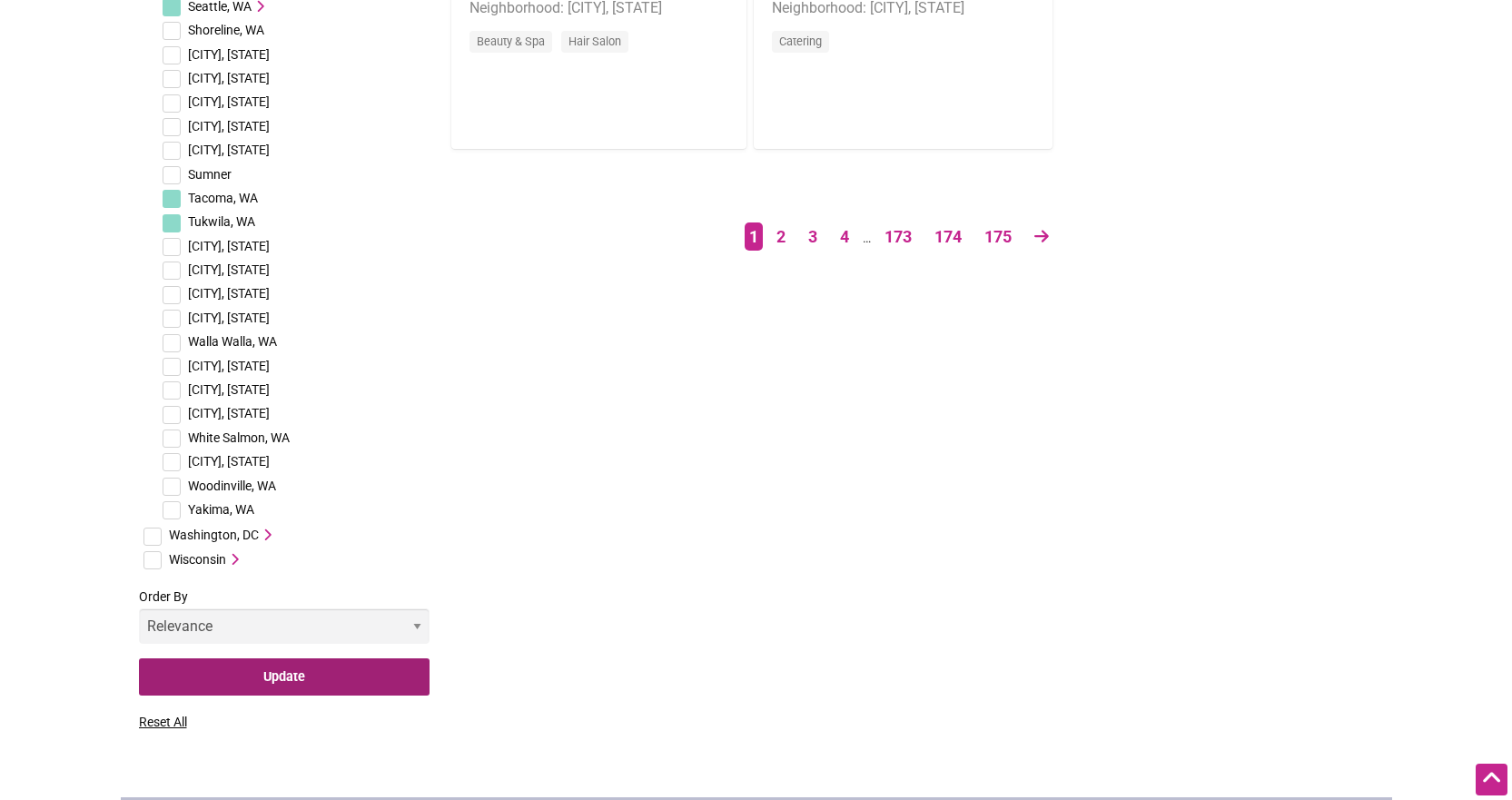 scroll, scrollTop: 3360, scrollLeft: 0, axis: vertical 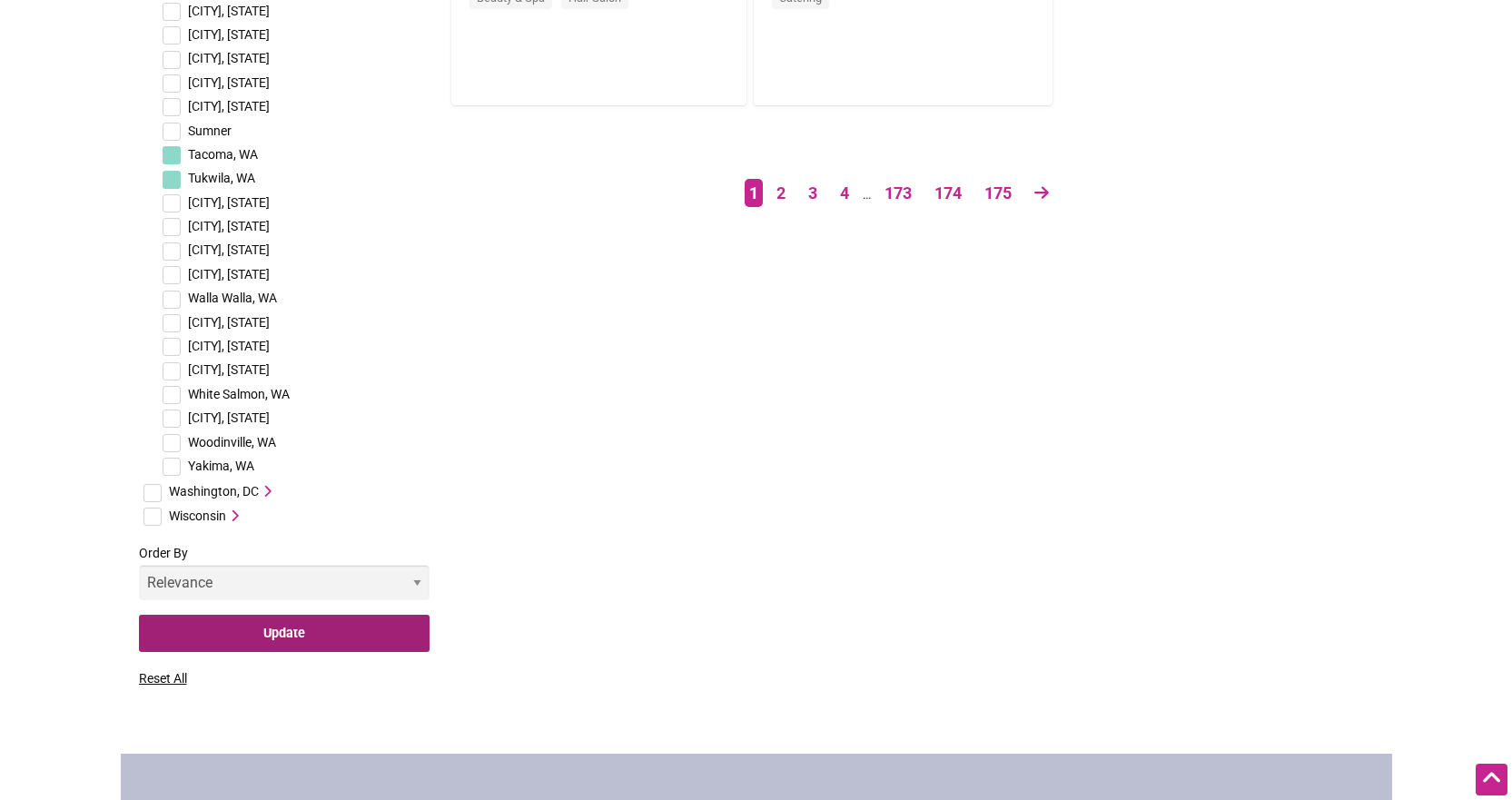 click on "Update" at bounding box center (284, 633) 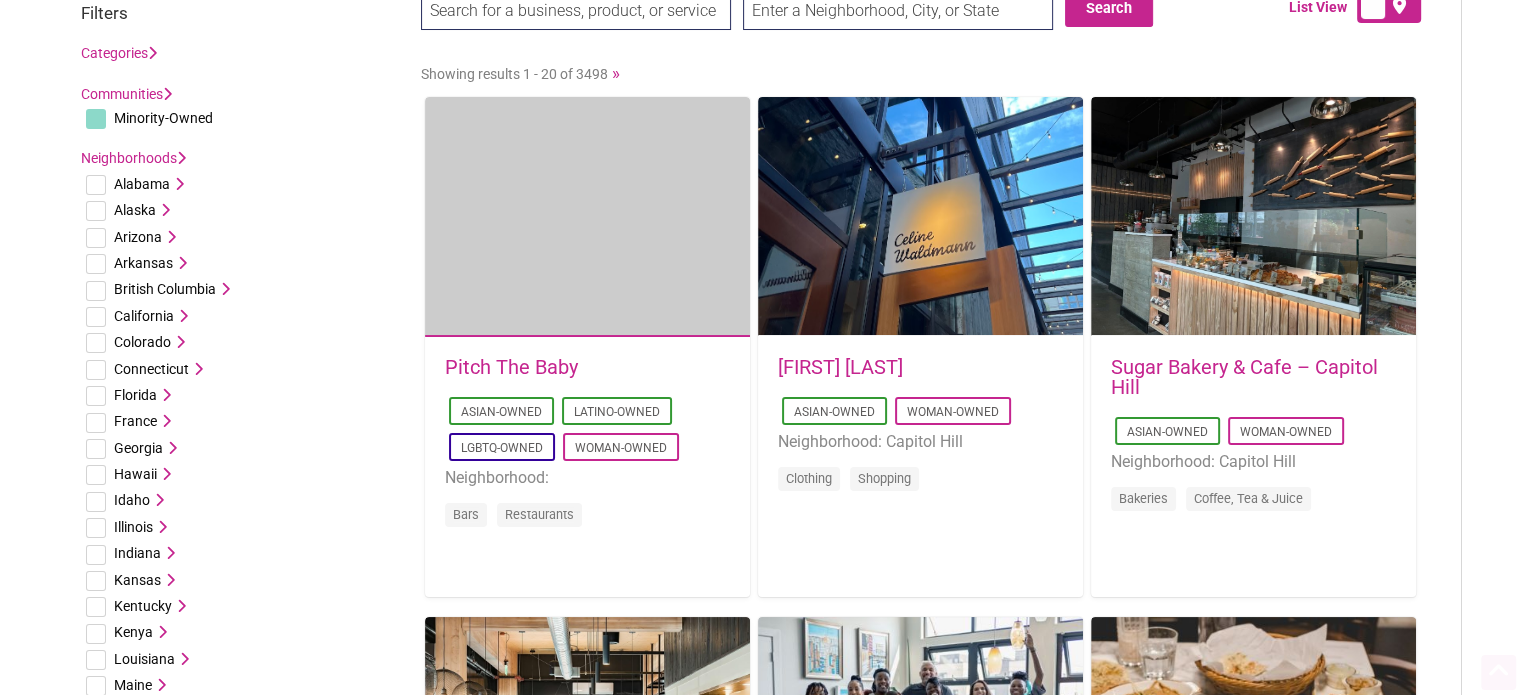 scroll, scrollTop: 100, scrollLeft: 0, axis: vertical 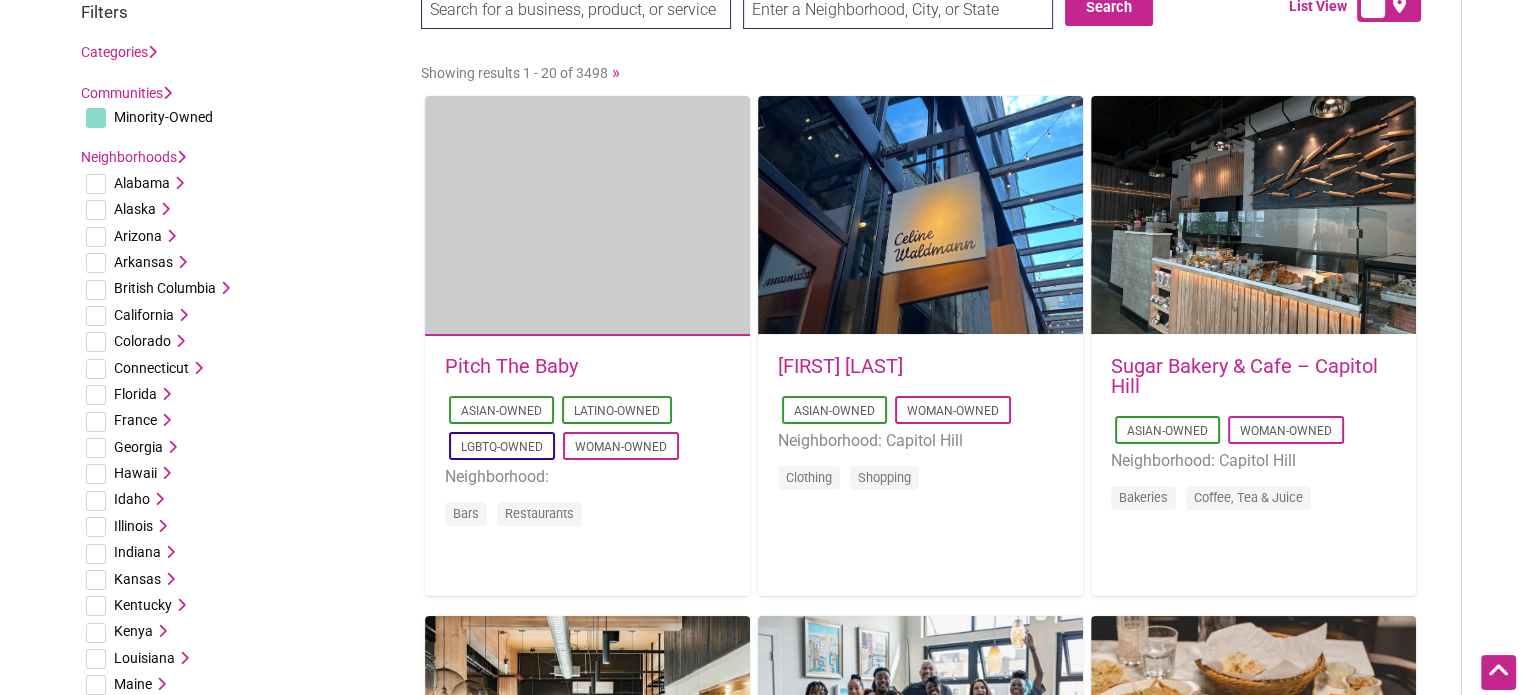 click on "Celine Waldmann" at bounding box center (840, 366) 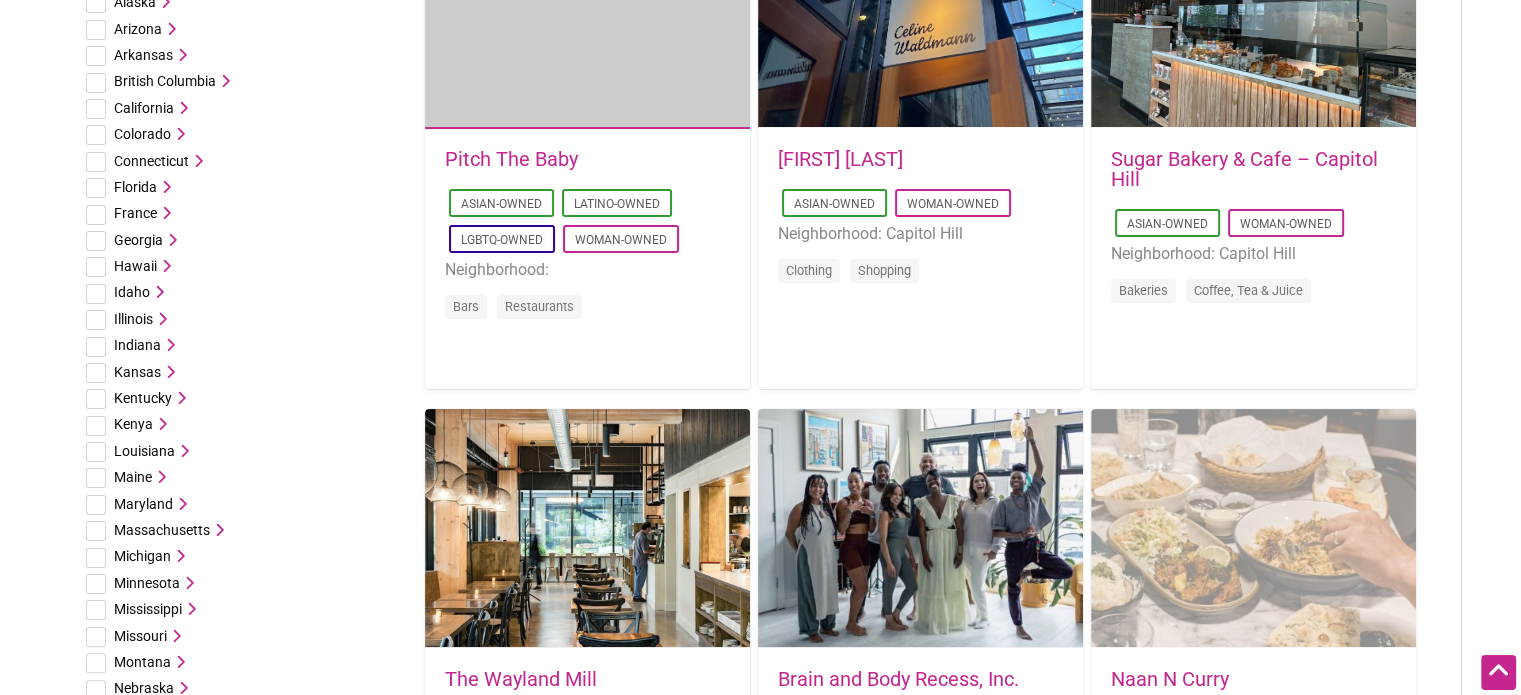 scroll, scrollTop: 200, scrollLeft: 0, axis: vertical 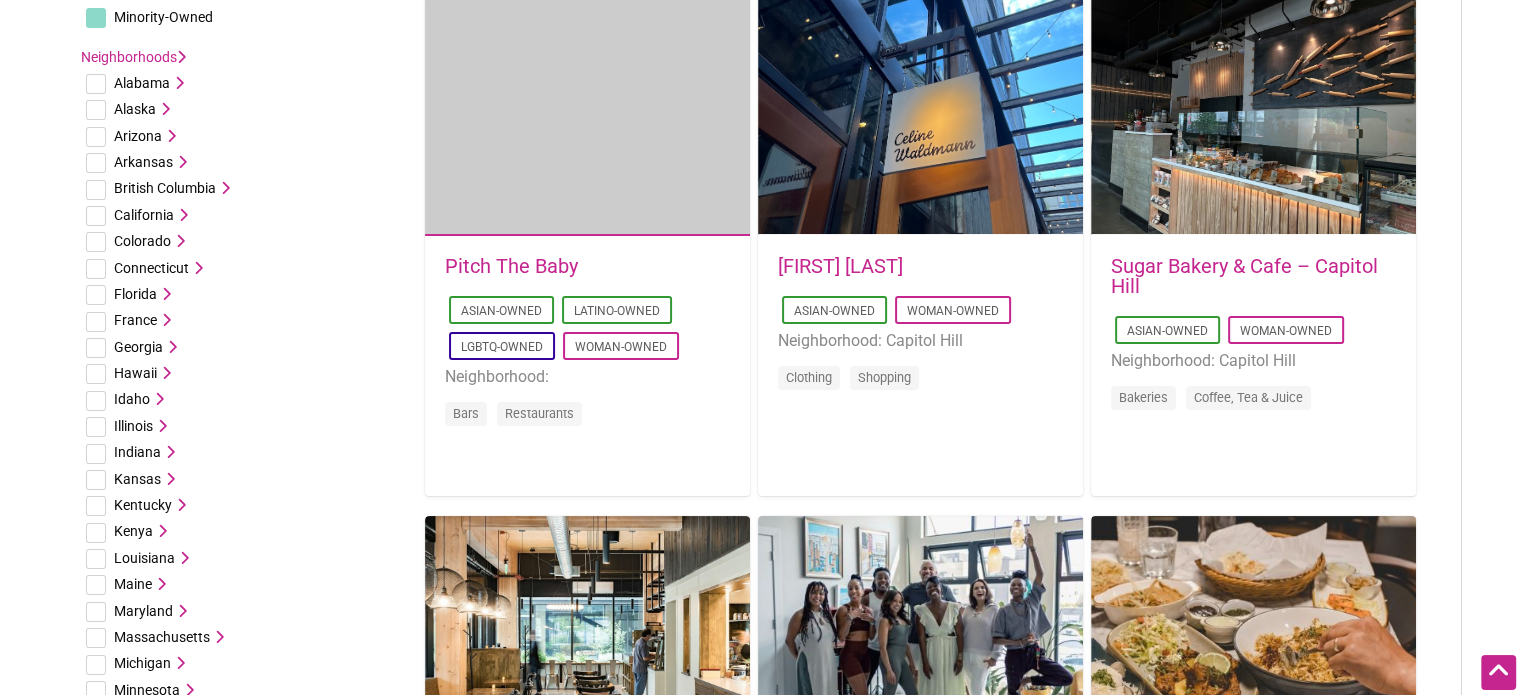 click on "Sugar Bakery & Cafe – Capitol Hill" at bounding box center (1244, 276) 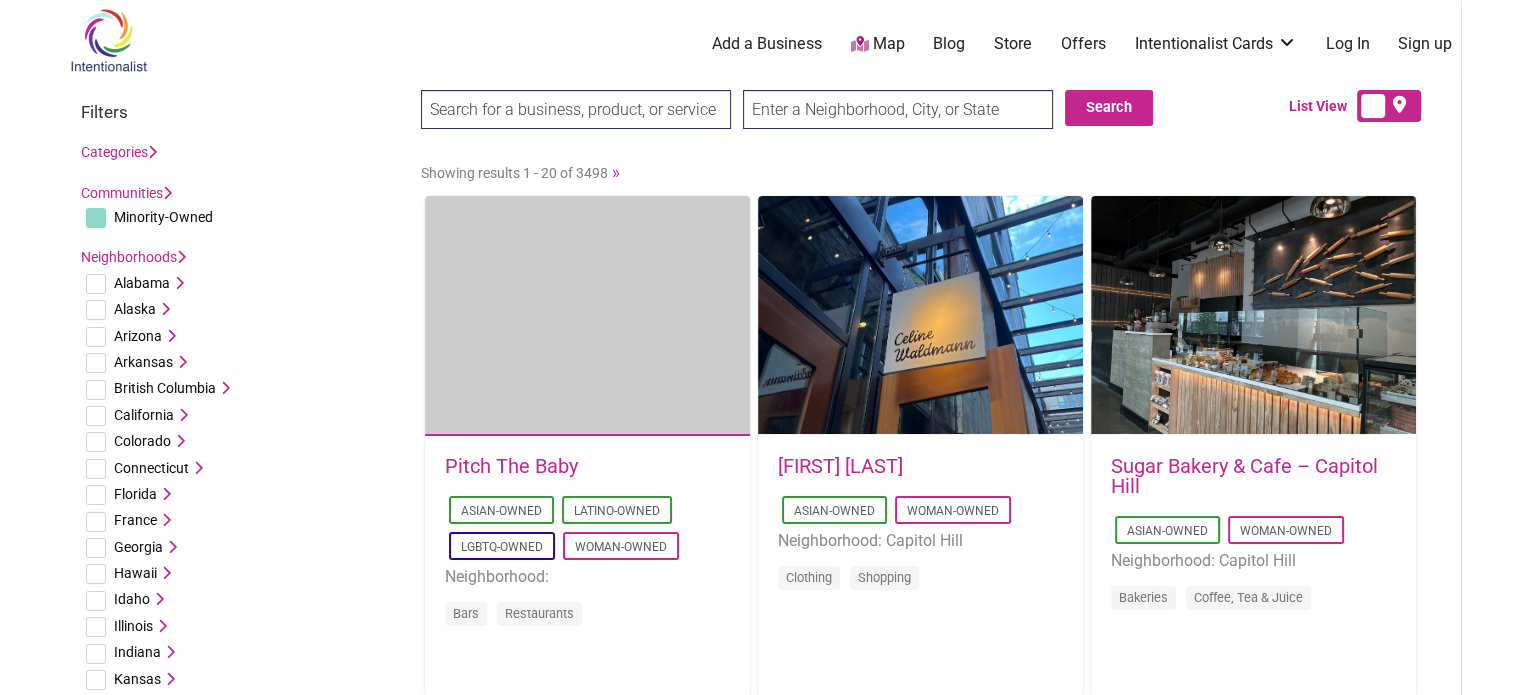 click at bounding box center [167, 193] 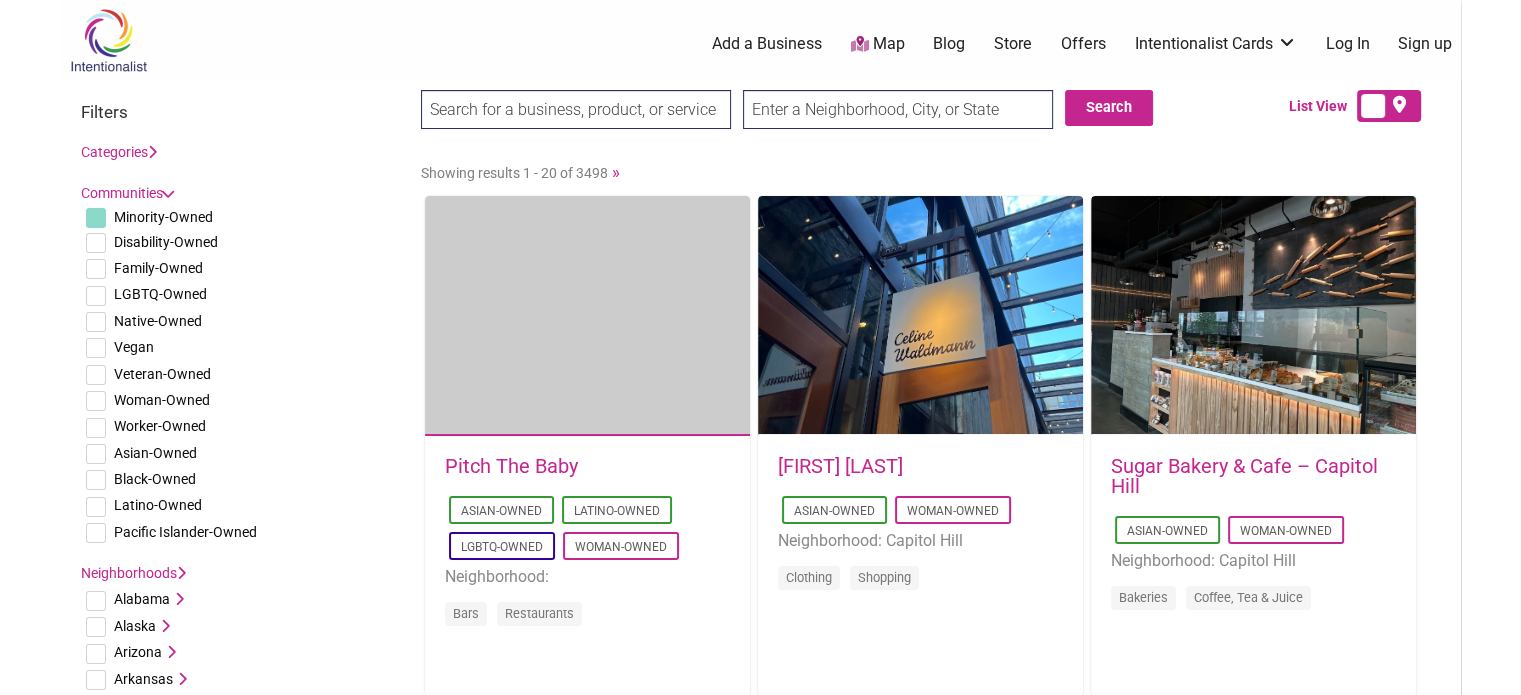 click at bounding box center [167, 193] 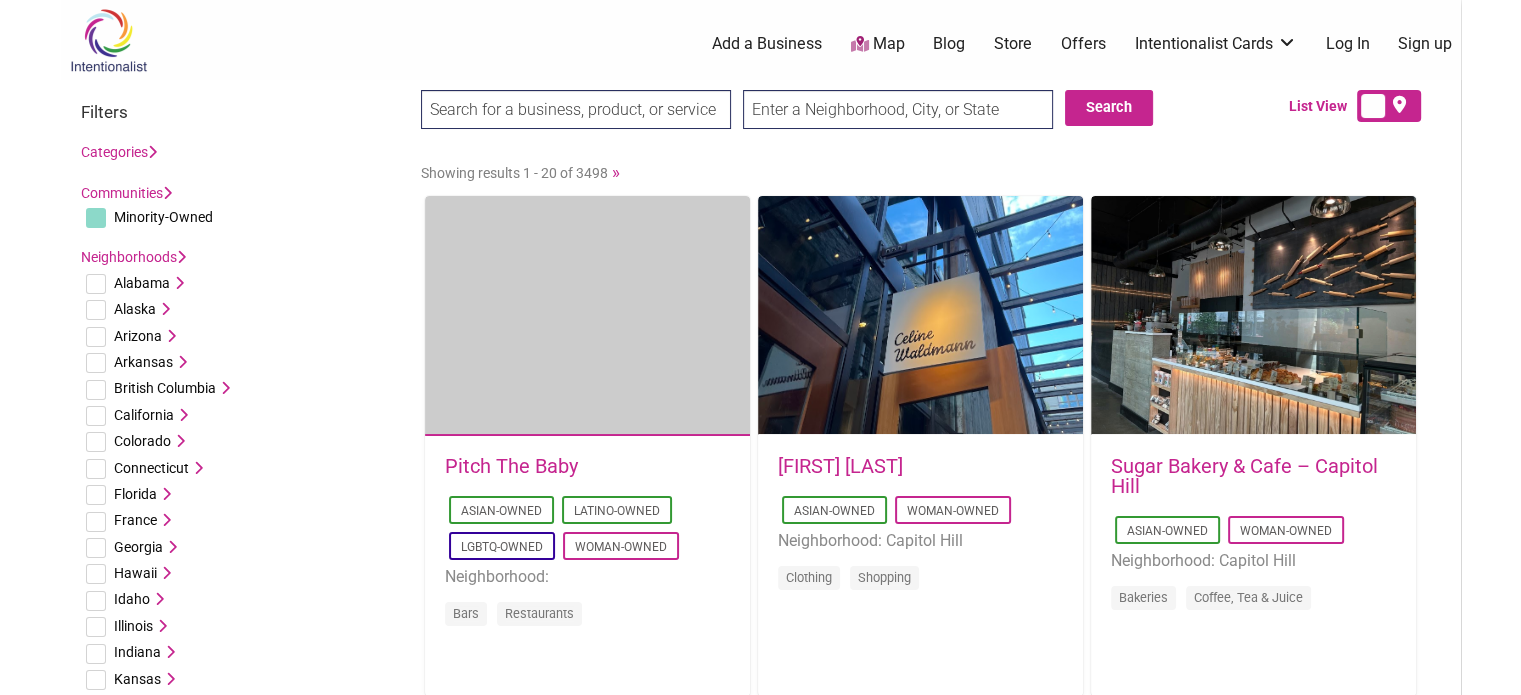 click at bounding box center (152, 152) 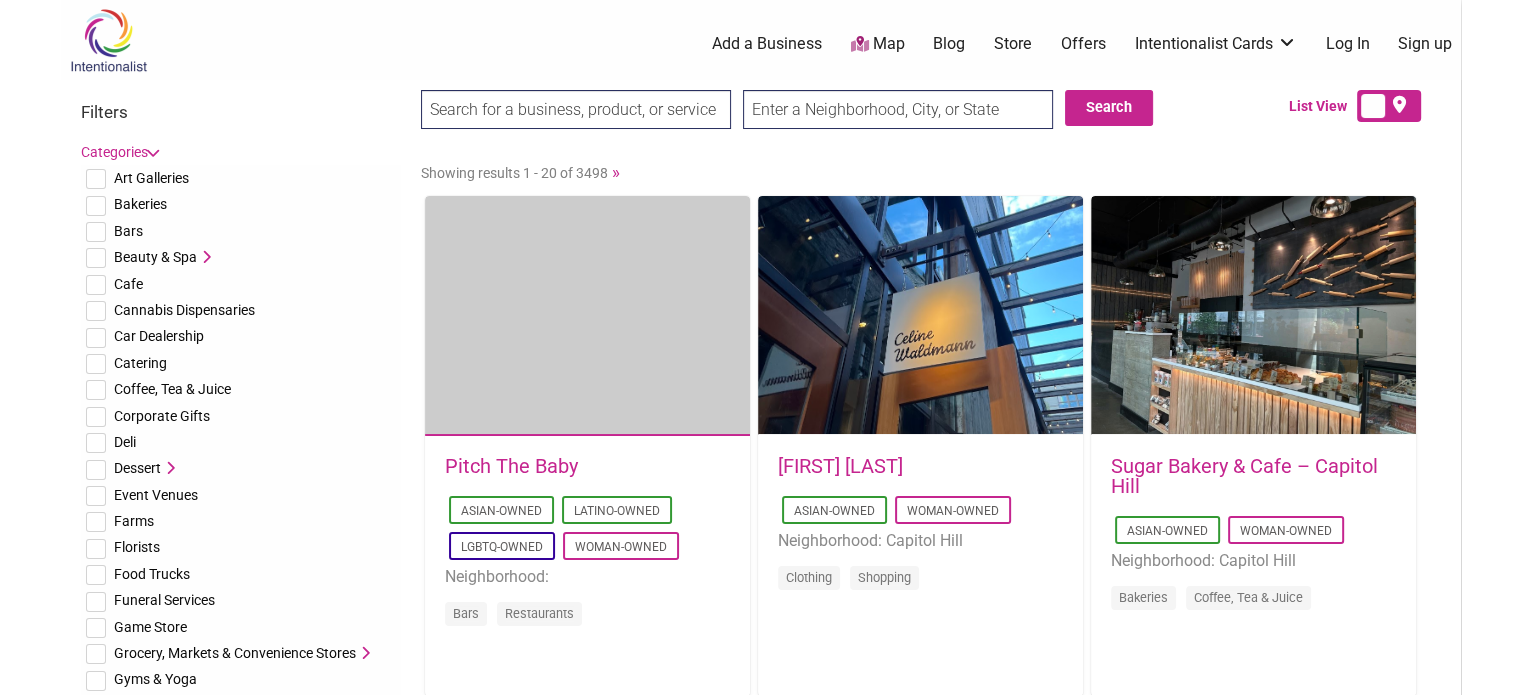 click at bounding box center [152, 151] 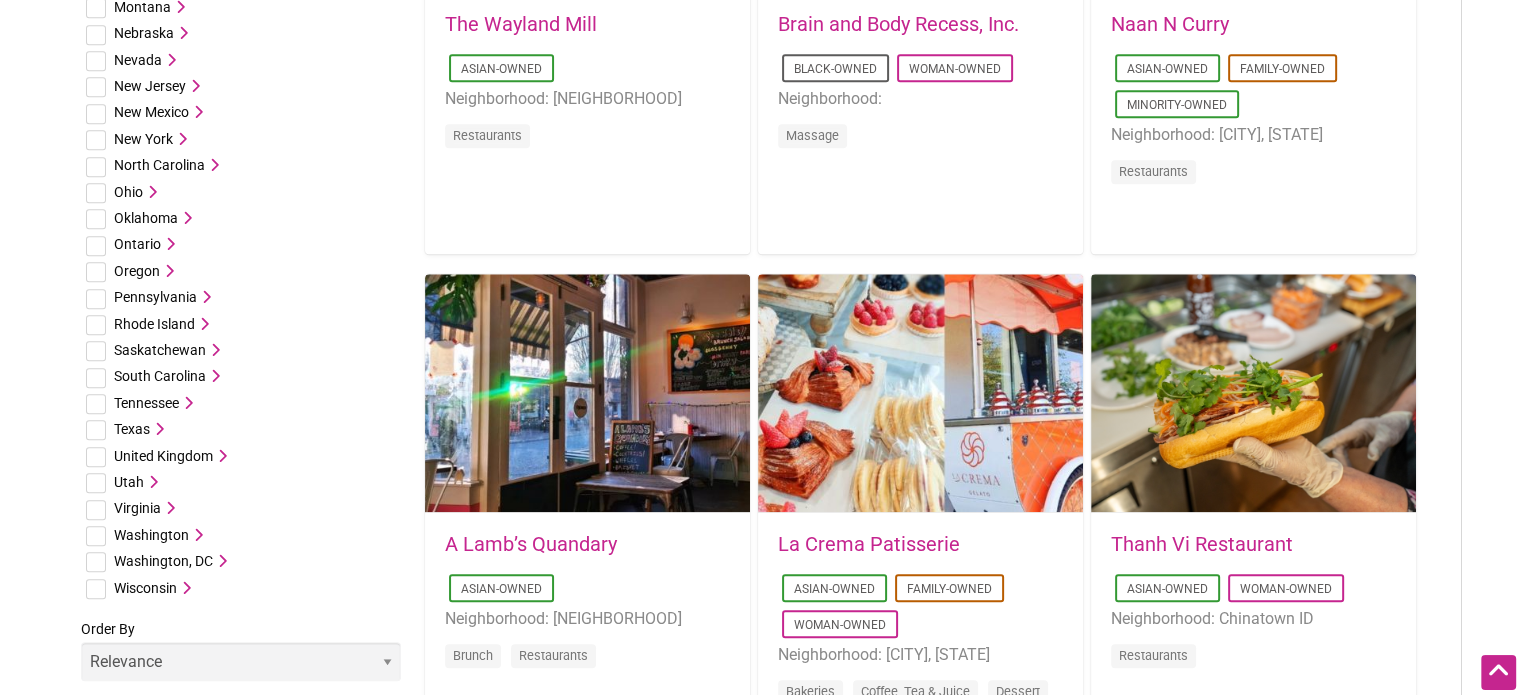 scroll, scrollTop: 1100, scrollLeft: 0, axis: vertical 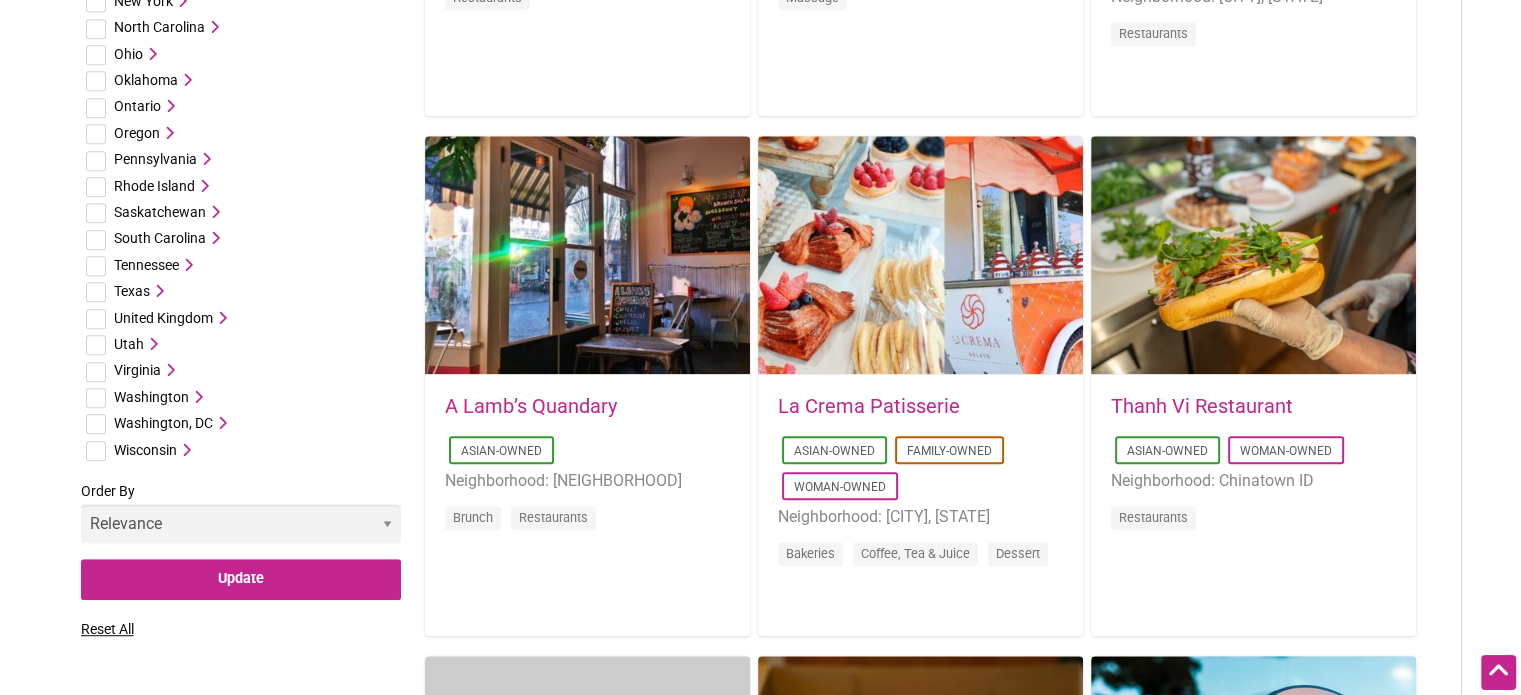 click on "Thanh Vi Restaurant" at bounding box center [1202, 406] 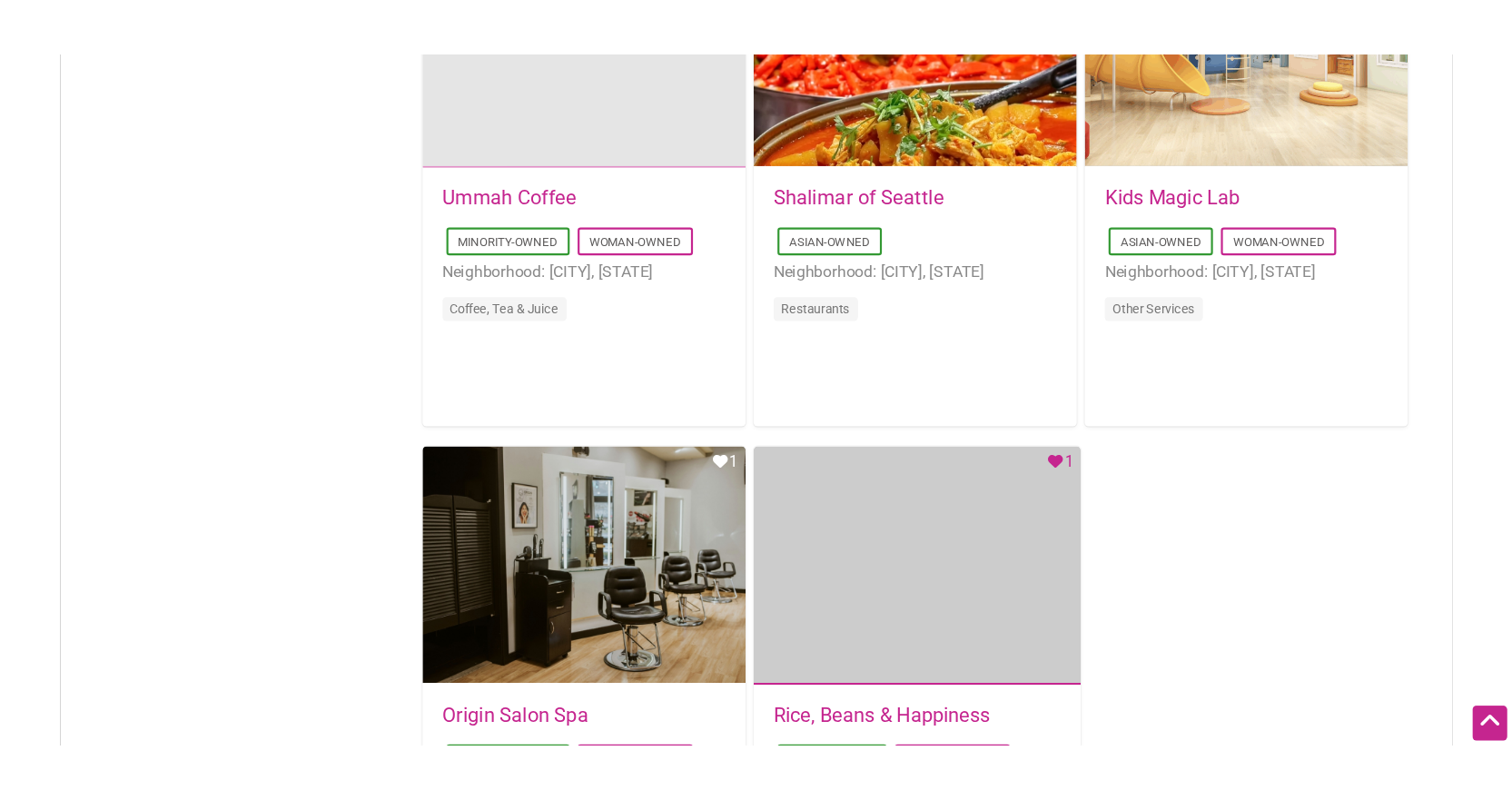 scroll, scrollTop: 2452, scrollLeft: 0, axis: vertical 